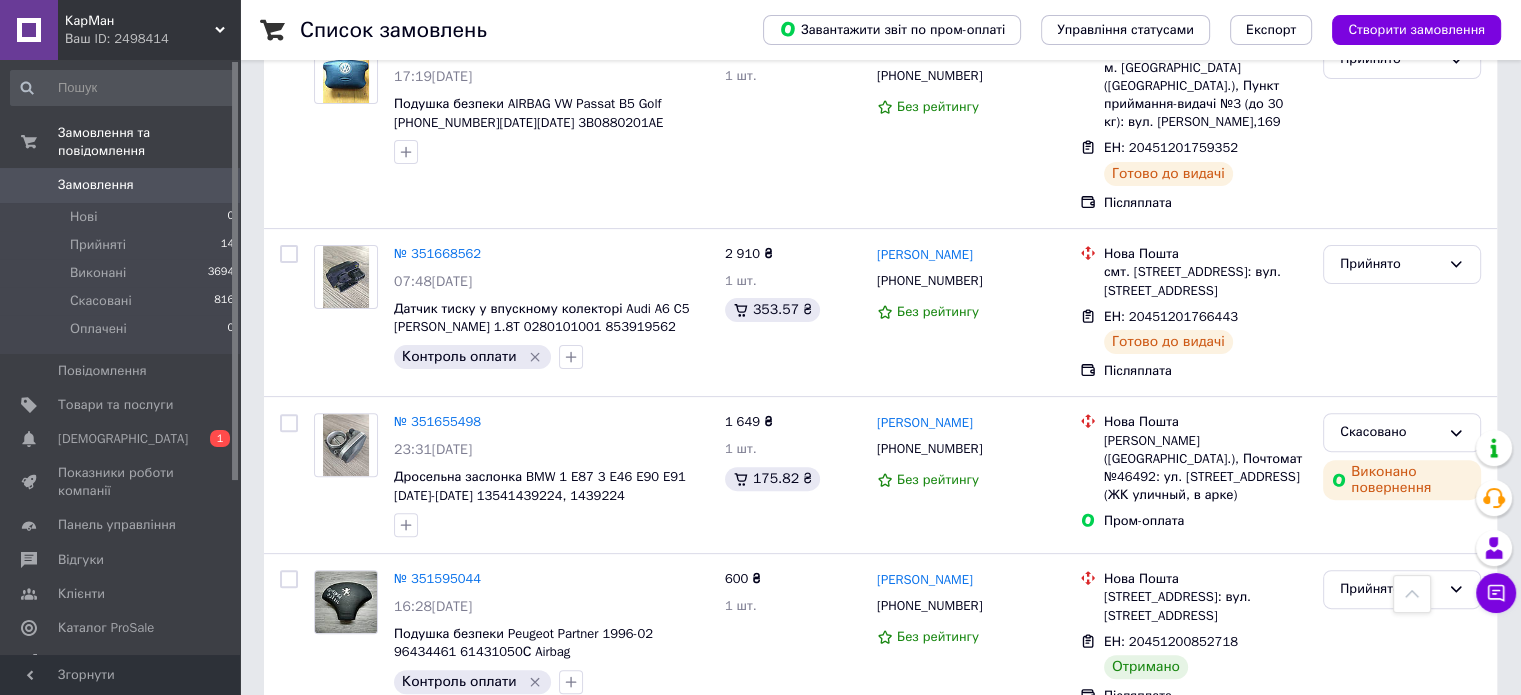 scroll, scrollTop: 548, scrollLeft: 0, axis: vertical 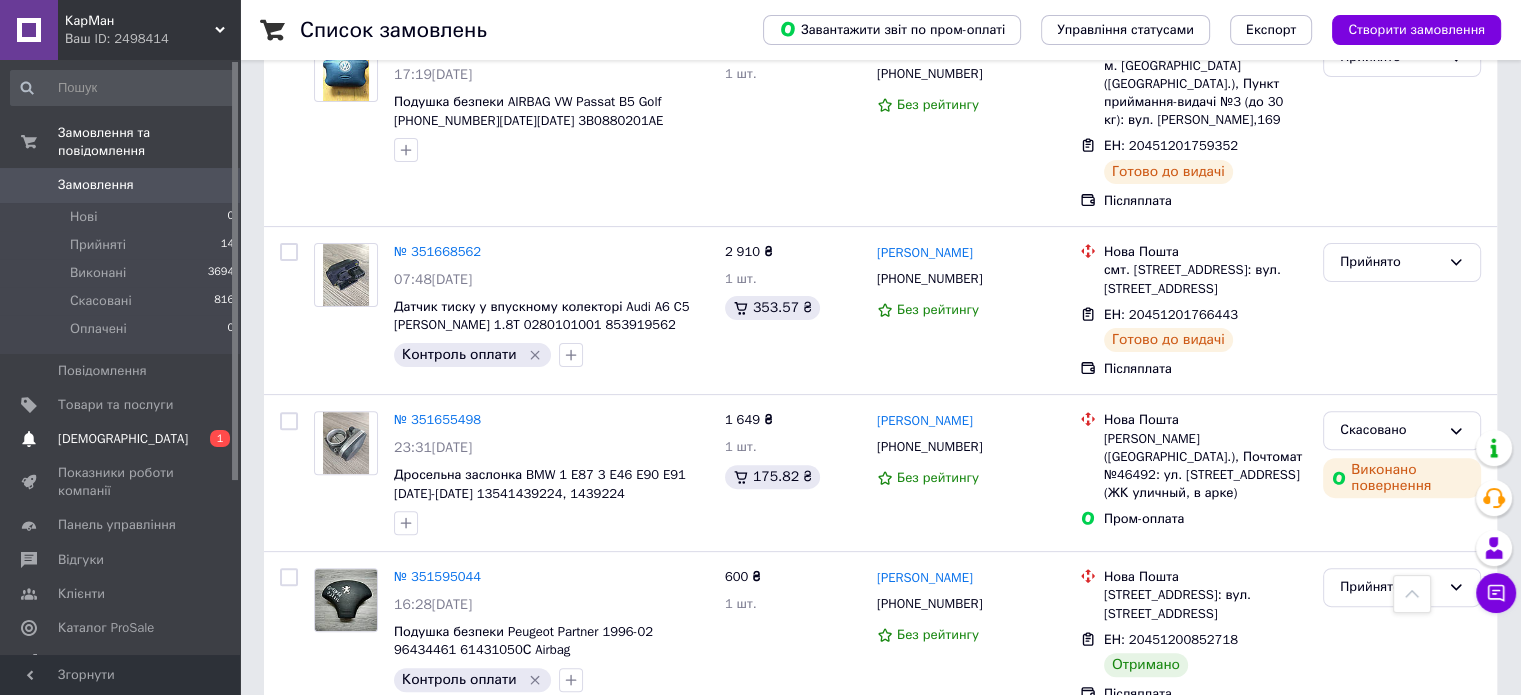 click on "[DEMOGRAPHIC_DATA]" at bounding box center (121, 439) 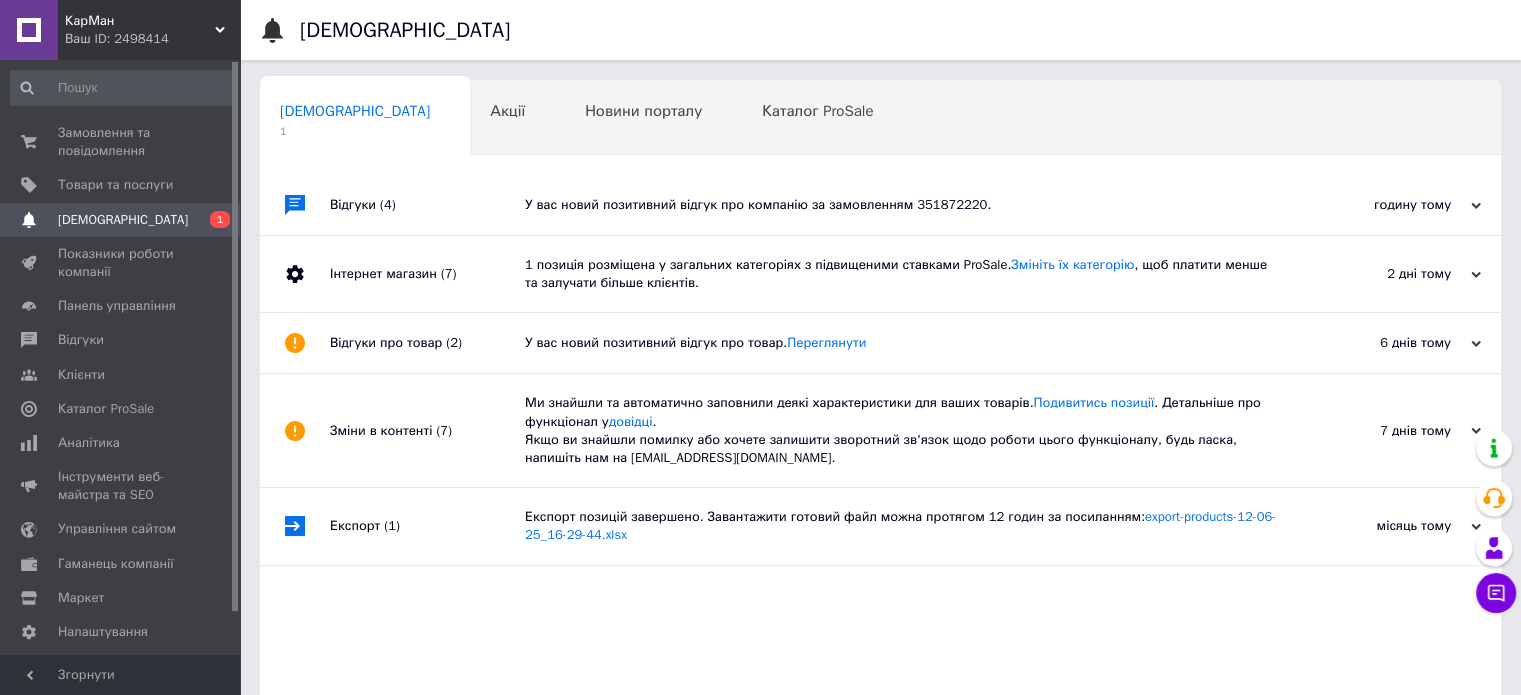 click on "У вас новий позитивний відгук про компанію за замовленням 351872220." at bounding box center [903, 205] 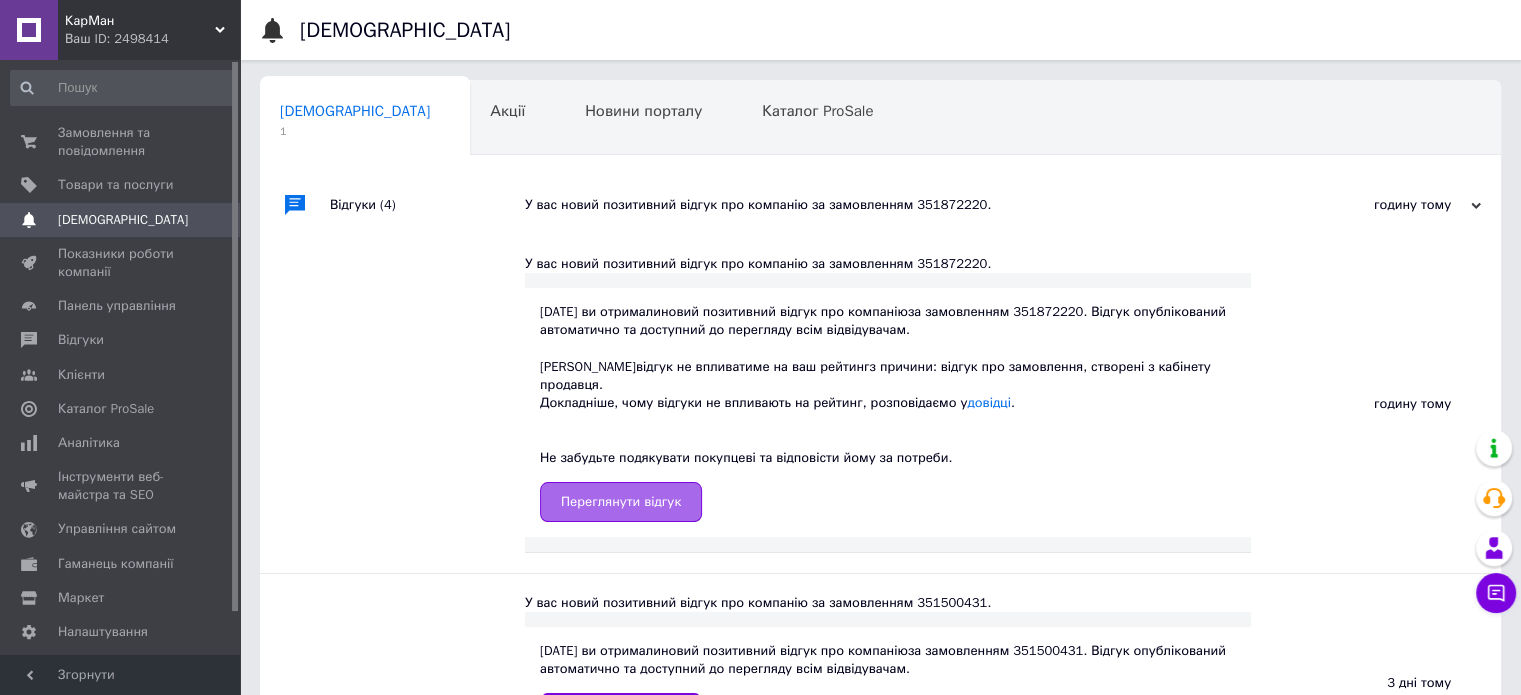 click on "Переглянути відгук" at bounding box center [621, 502] 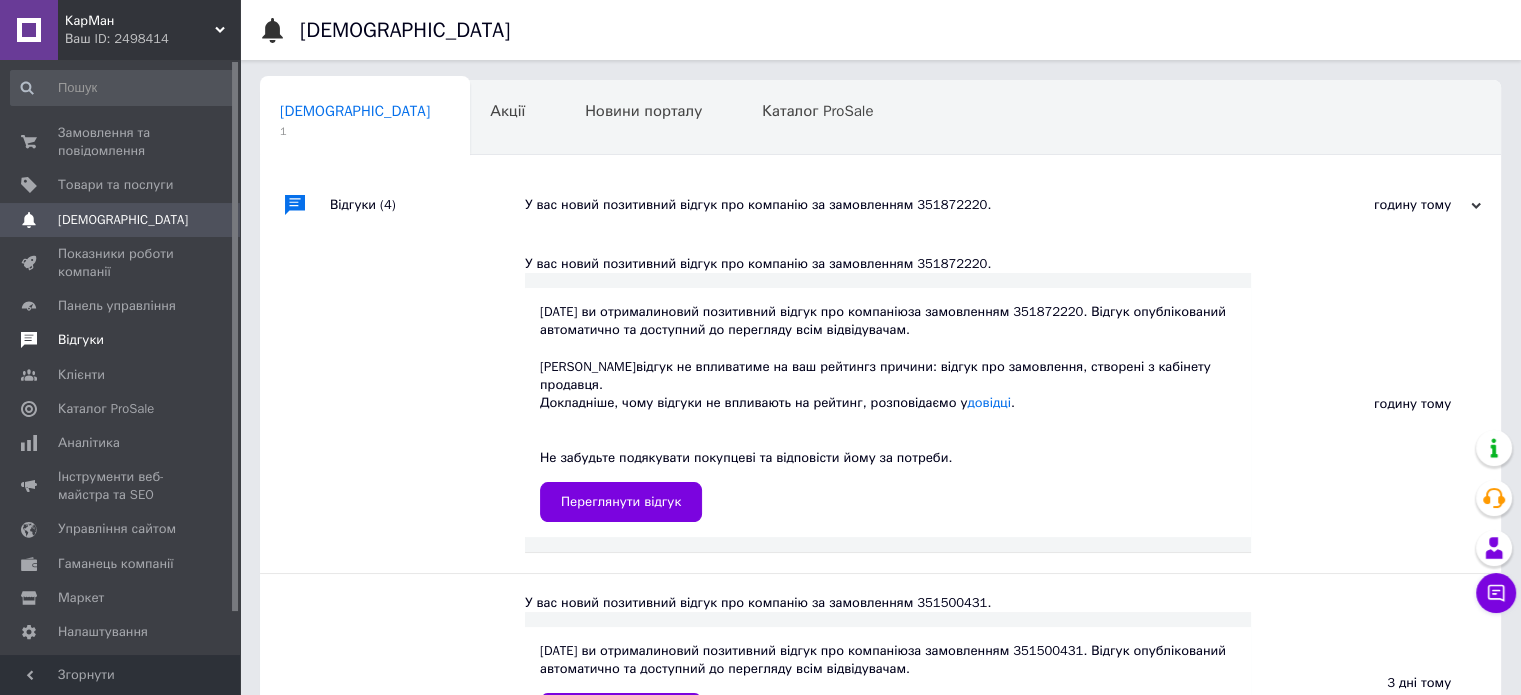 click on "Відгуки" at bounding box center (81, 340) 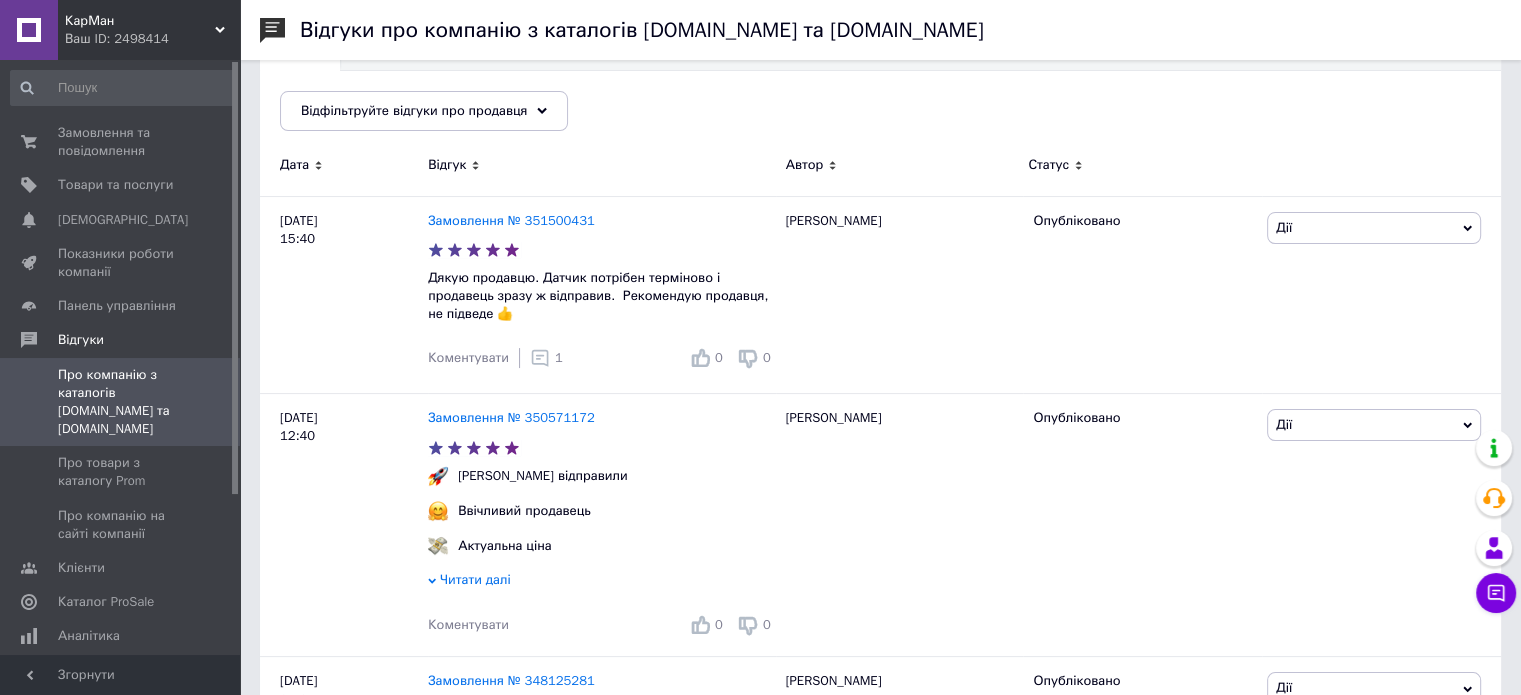 scroll, scrollTop: 256, scrollLeft: 0, axis: vertical 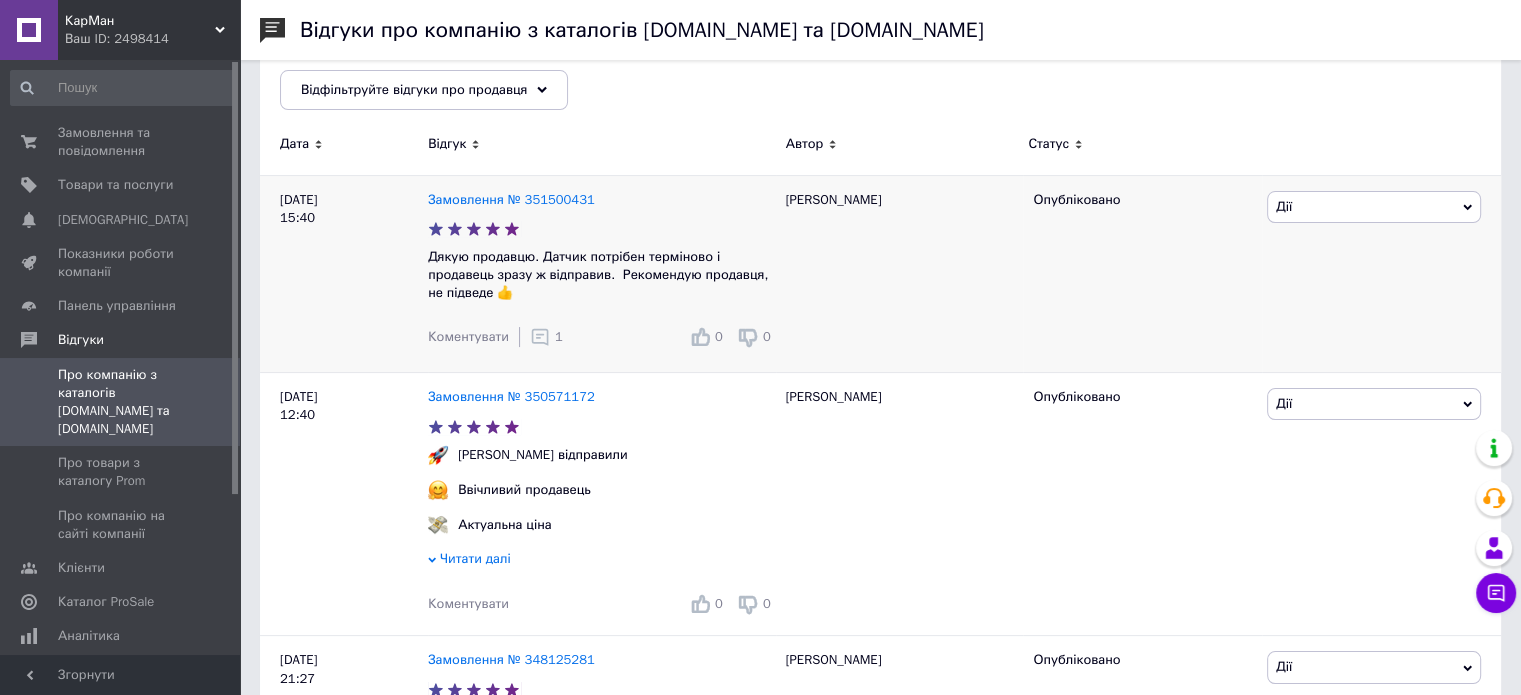 click 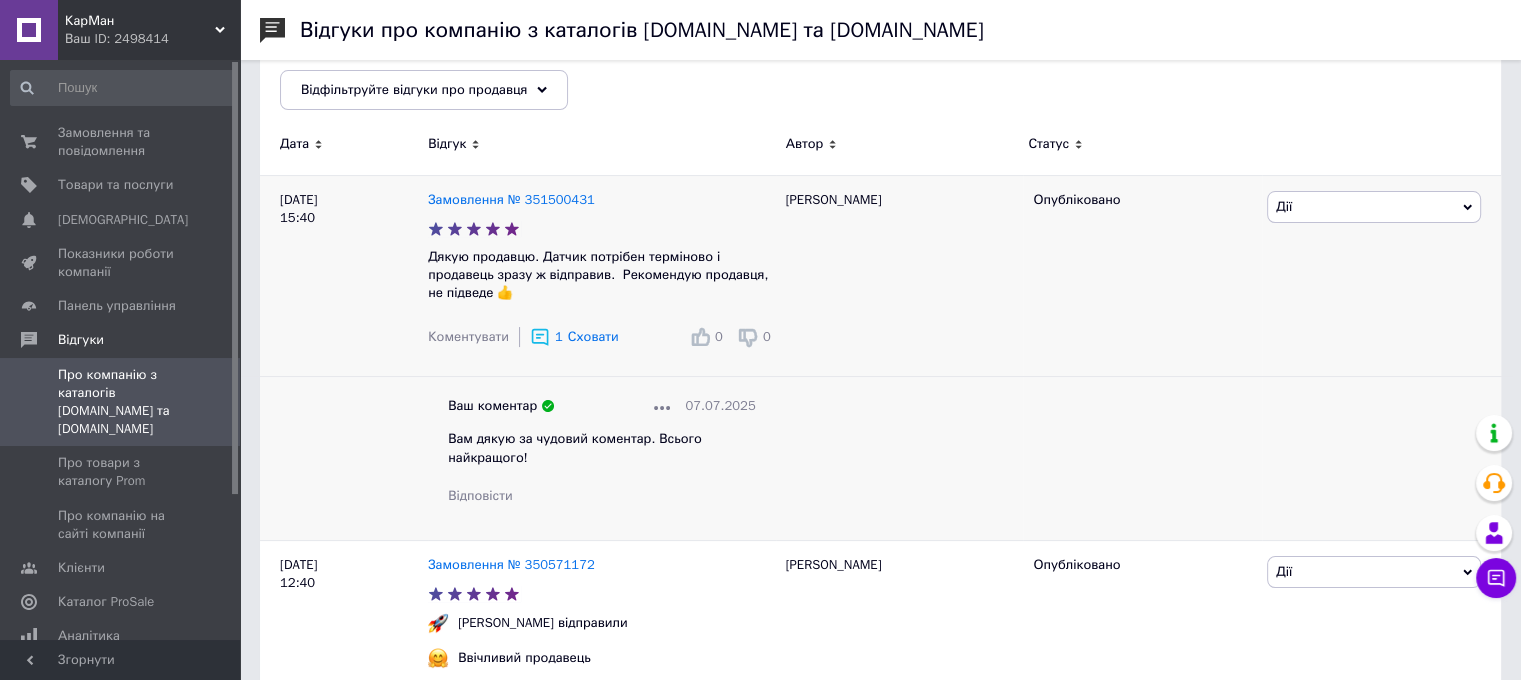 click 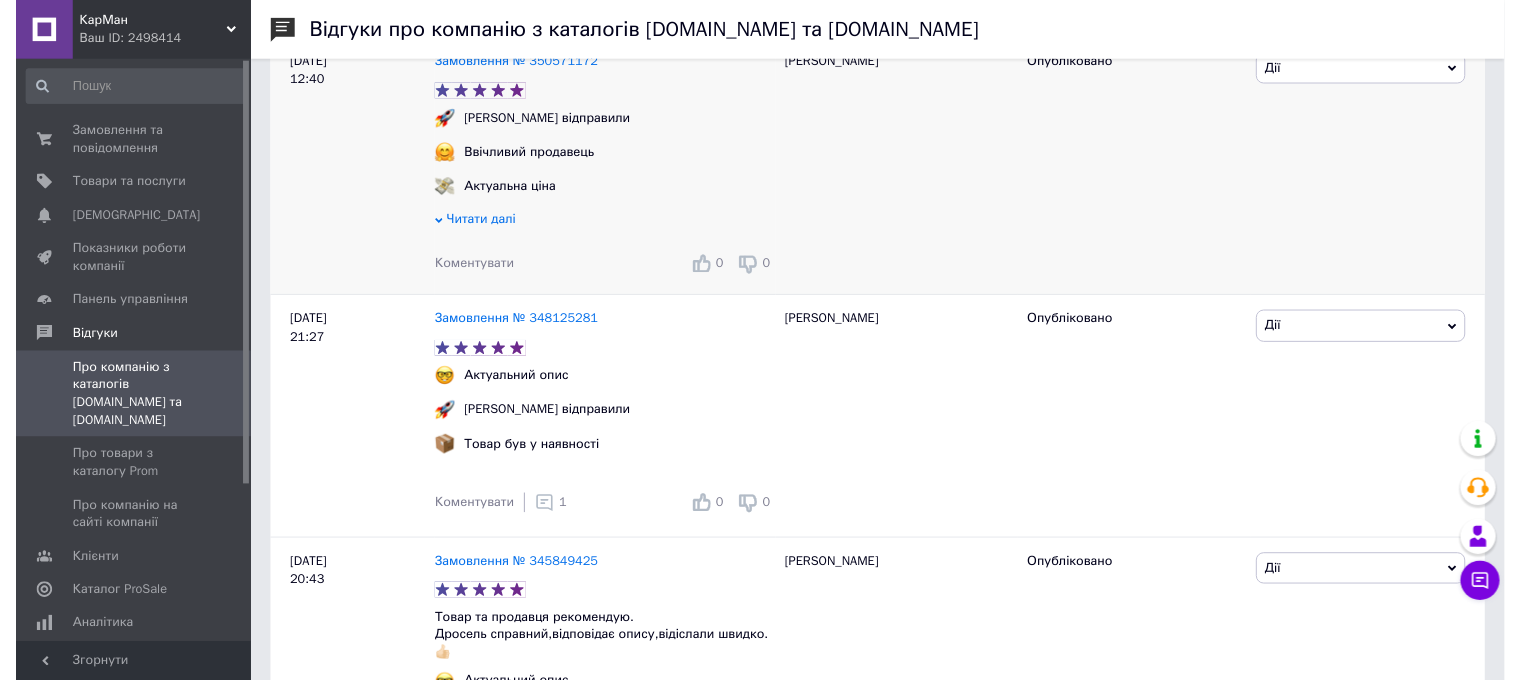 scroll, scrollTop: 592, scrollLeft: 0, axis: vertical 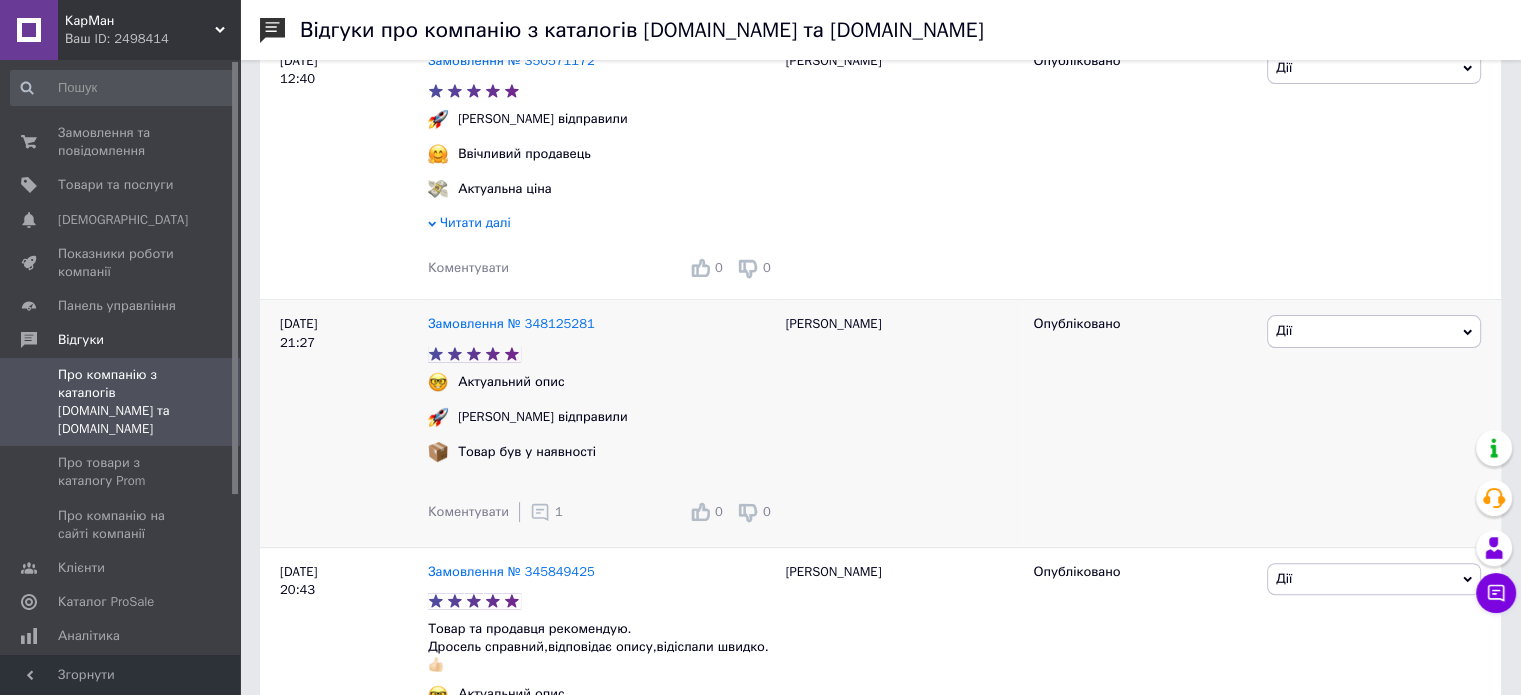 click 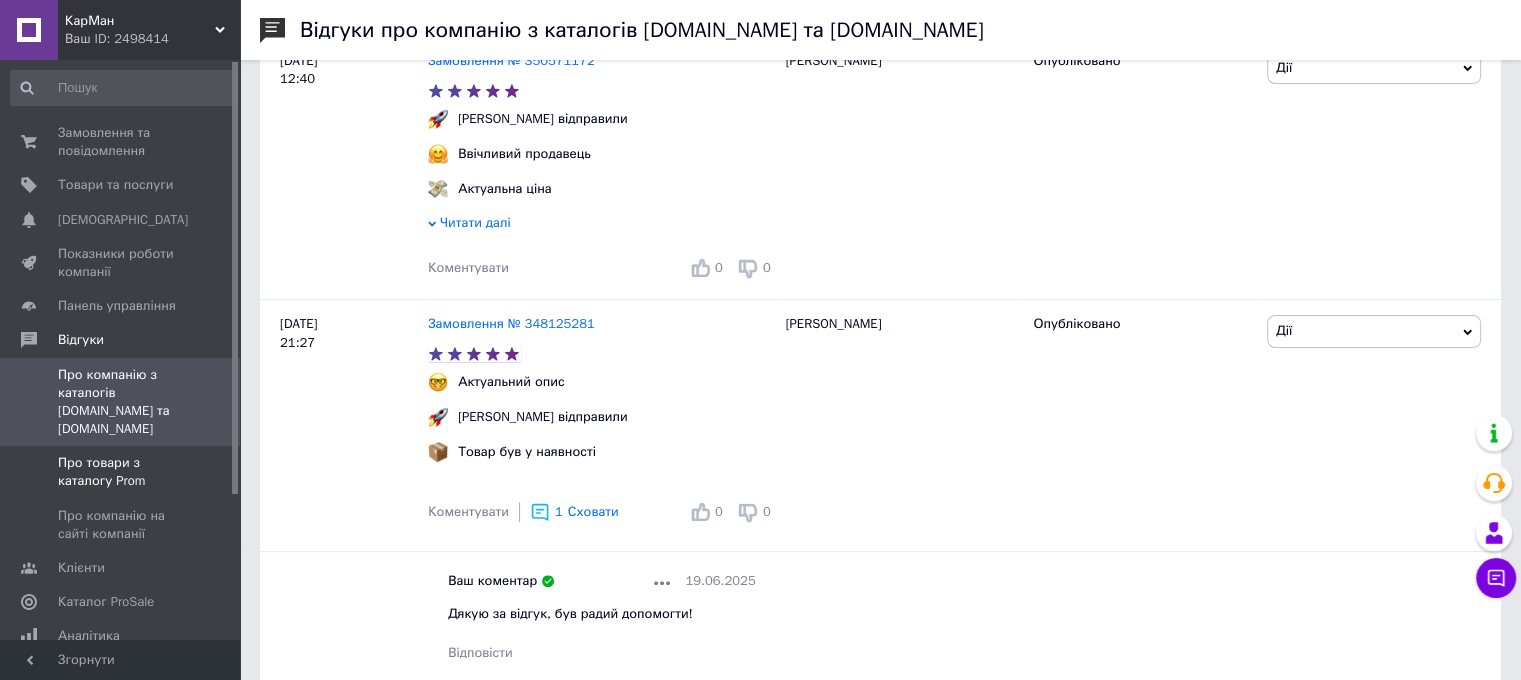 click on "Про товари з каталогу Prom" at bounding box center [121, 472] 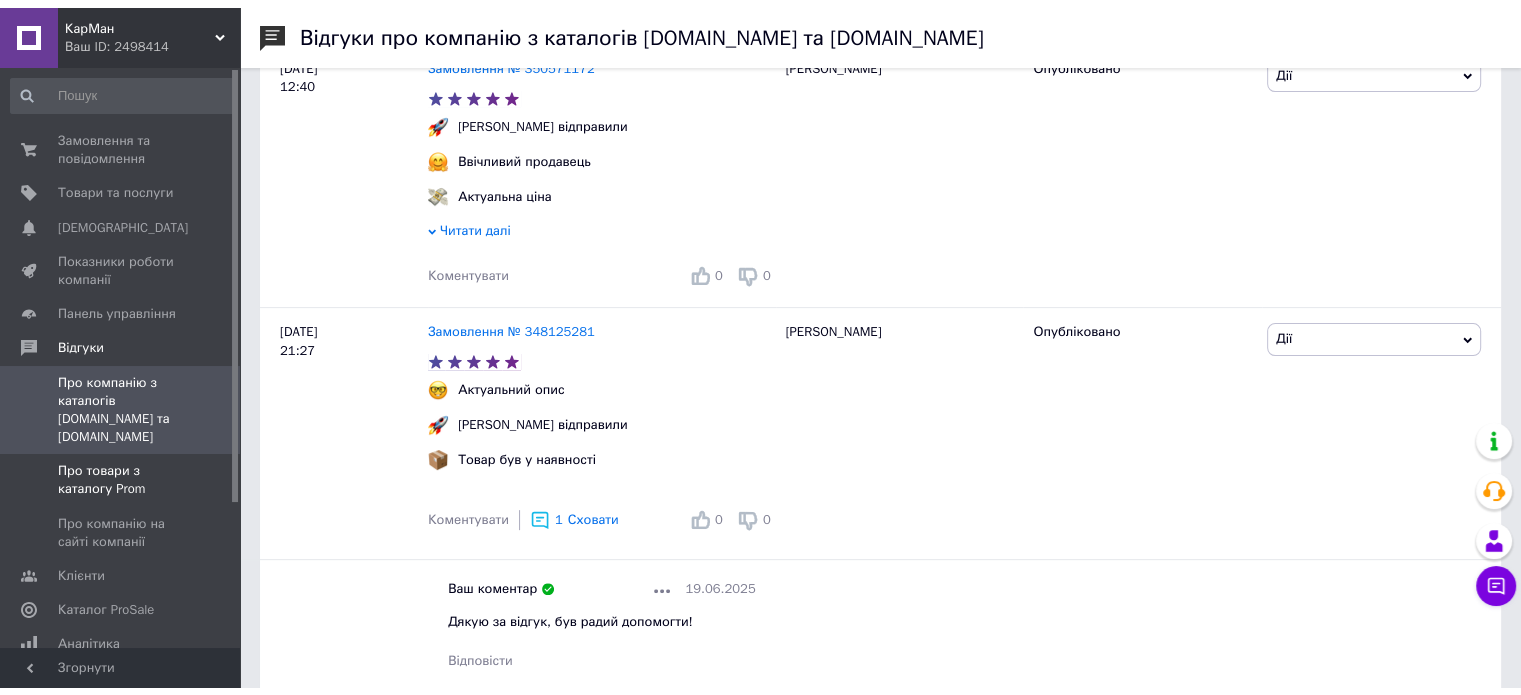 scroll, scrollTop: 0, scrollLeft: 0, axis: both 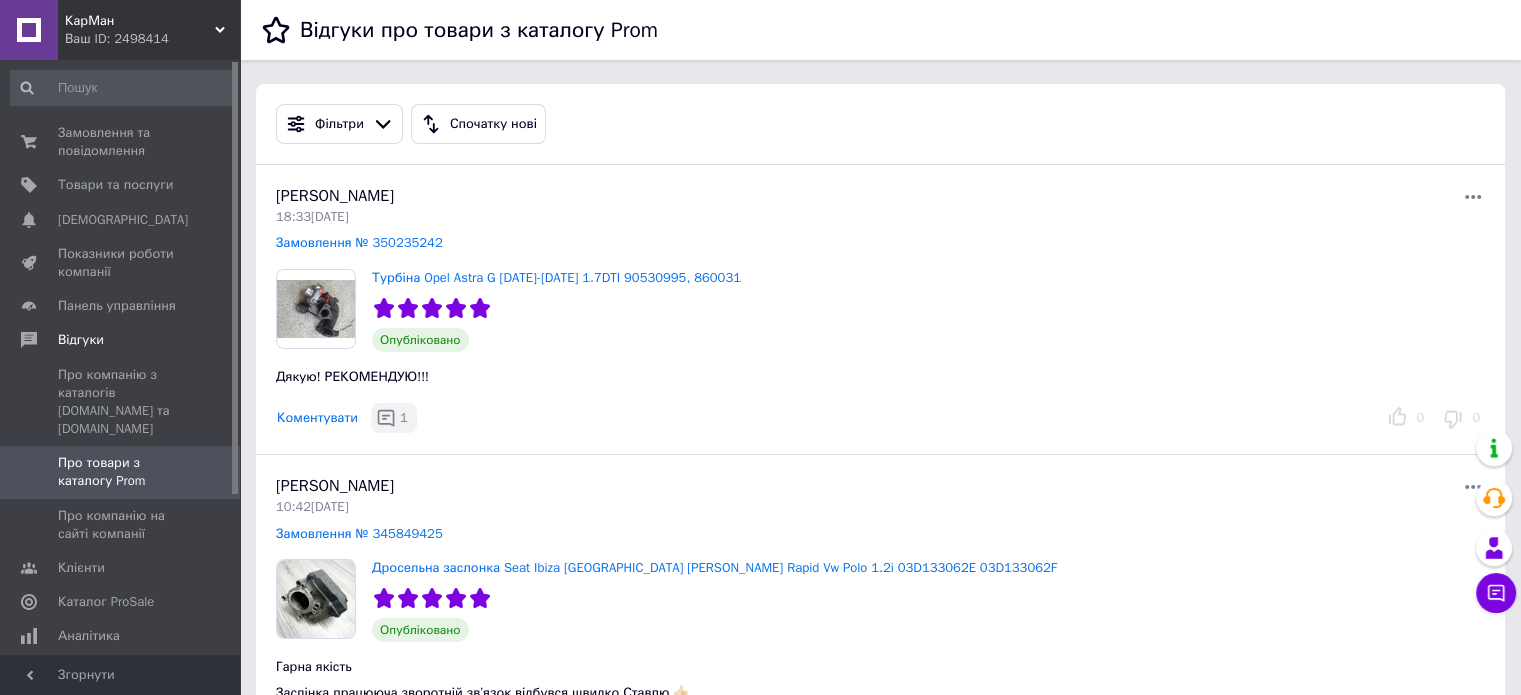 click 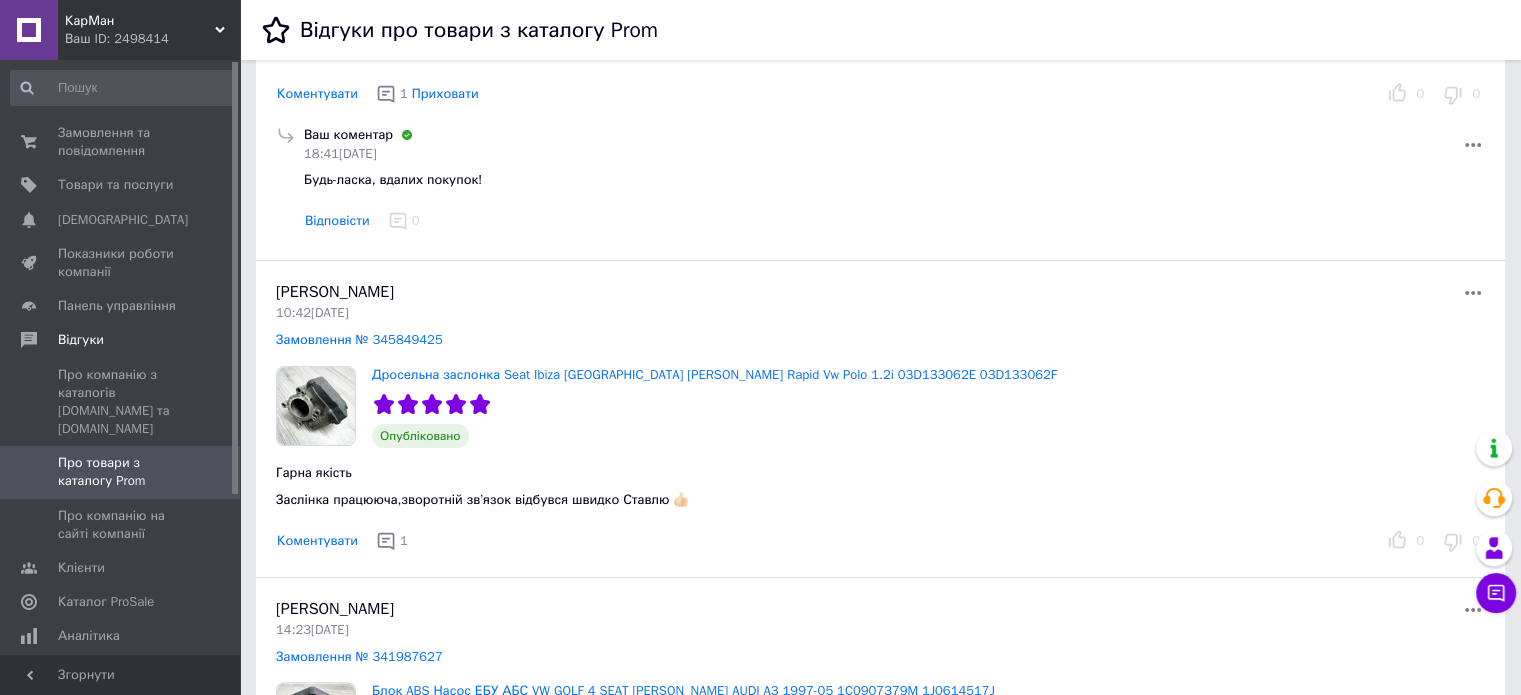 scroll, scrollTop: 326, scrollLeft: 0, axis: vertical 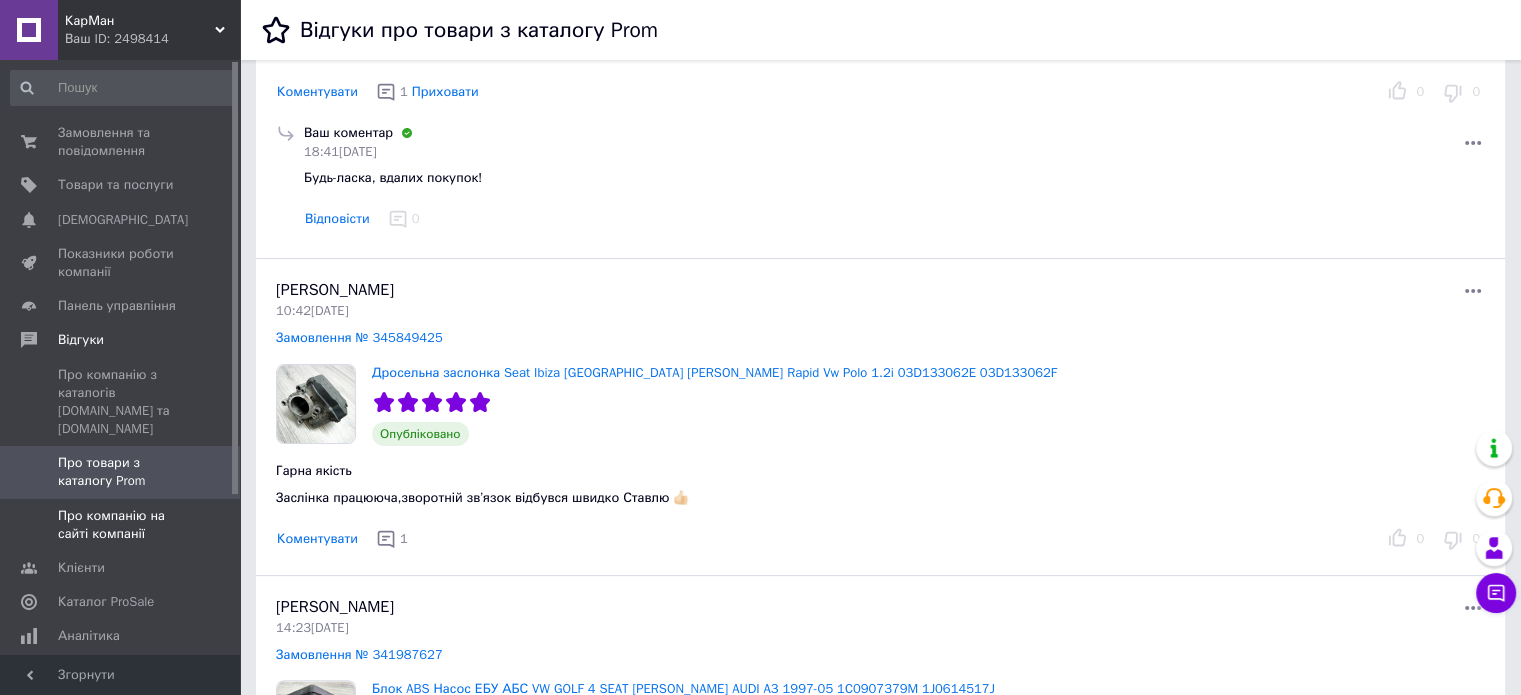 click on "Про компанію на сайті компанії" at bounding box center (121, 525) 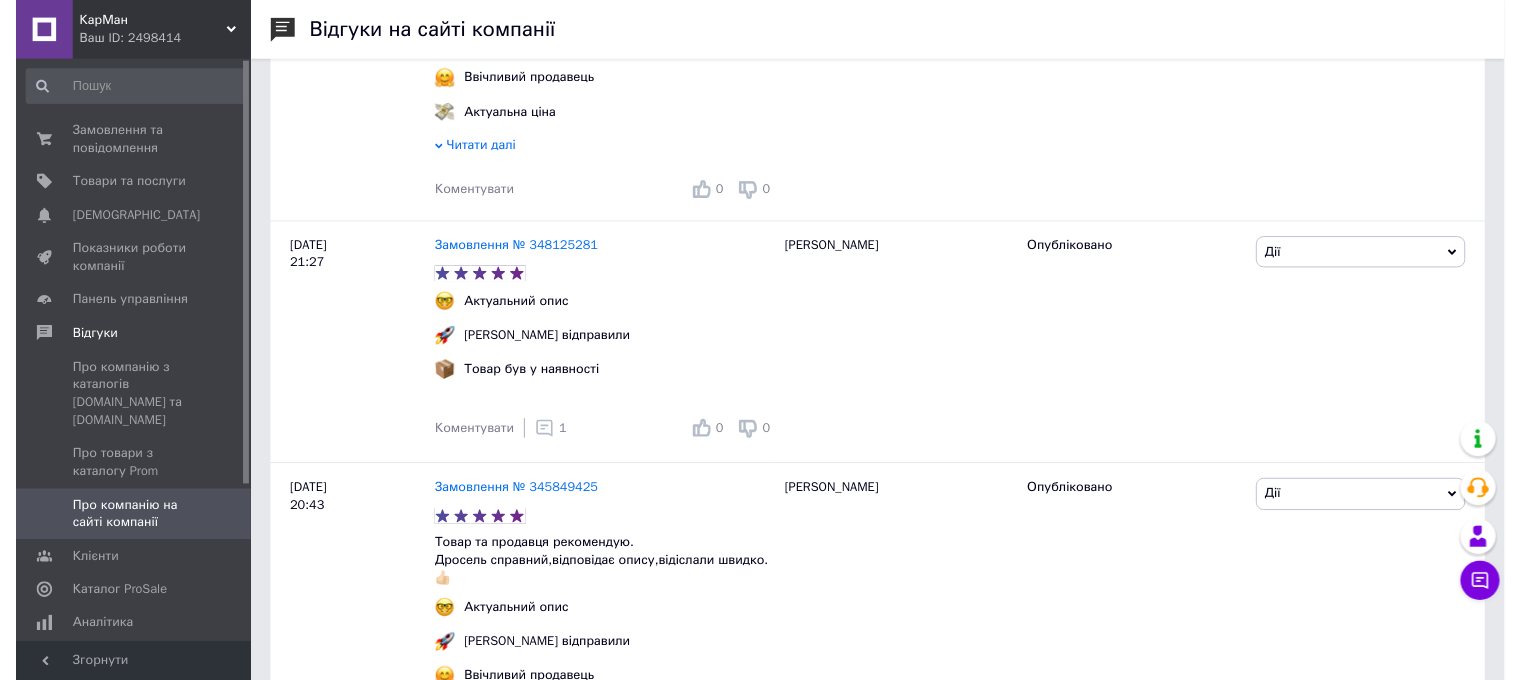 scroll, scrollTop: 828, scrollLeft: 0, axis: vertical 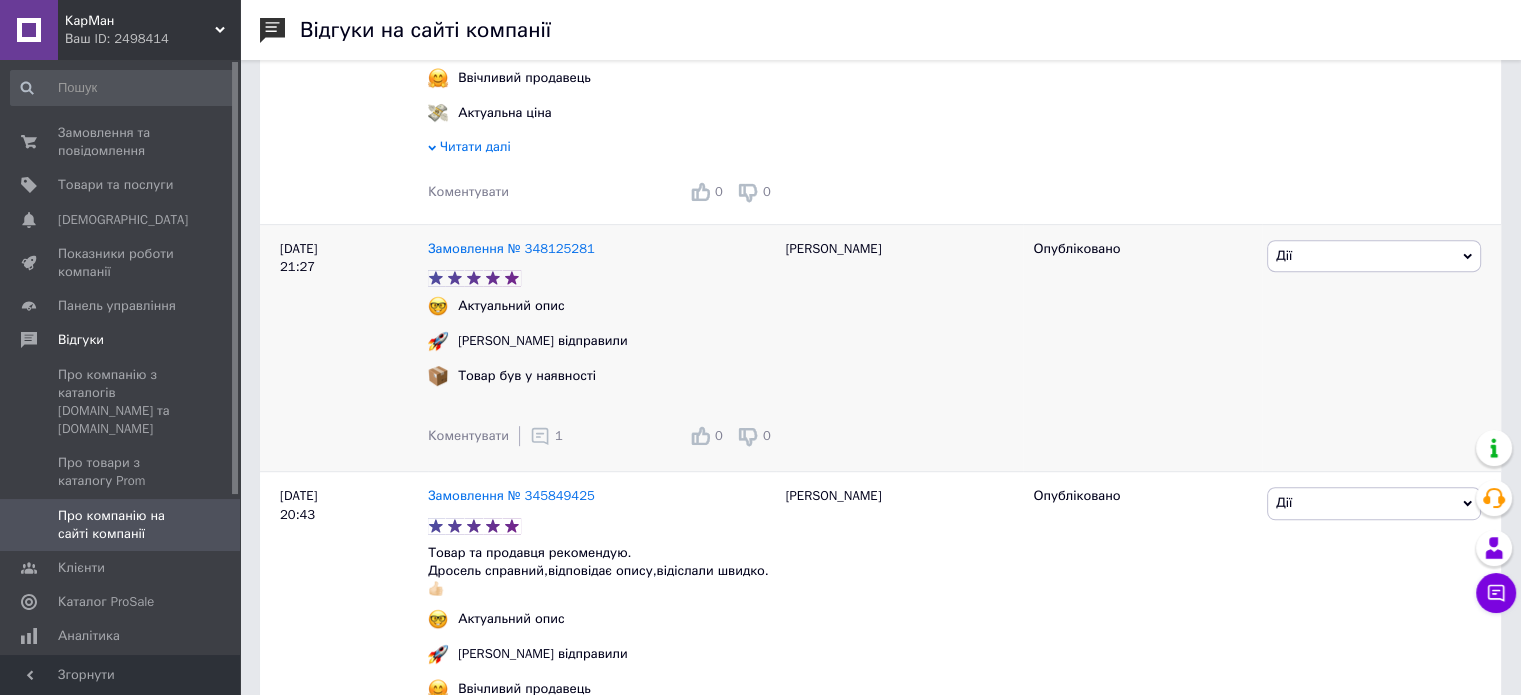 click 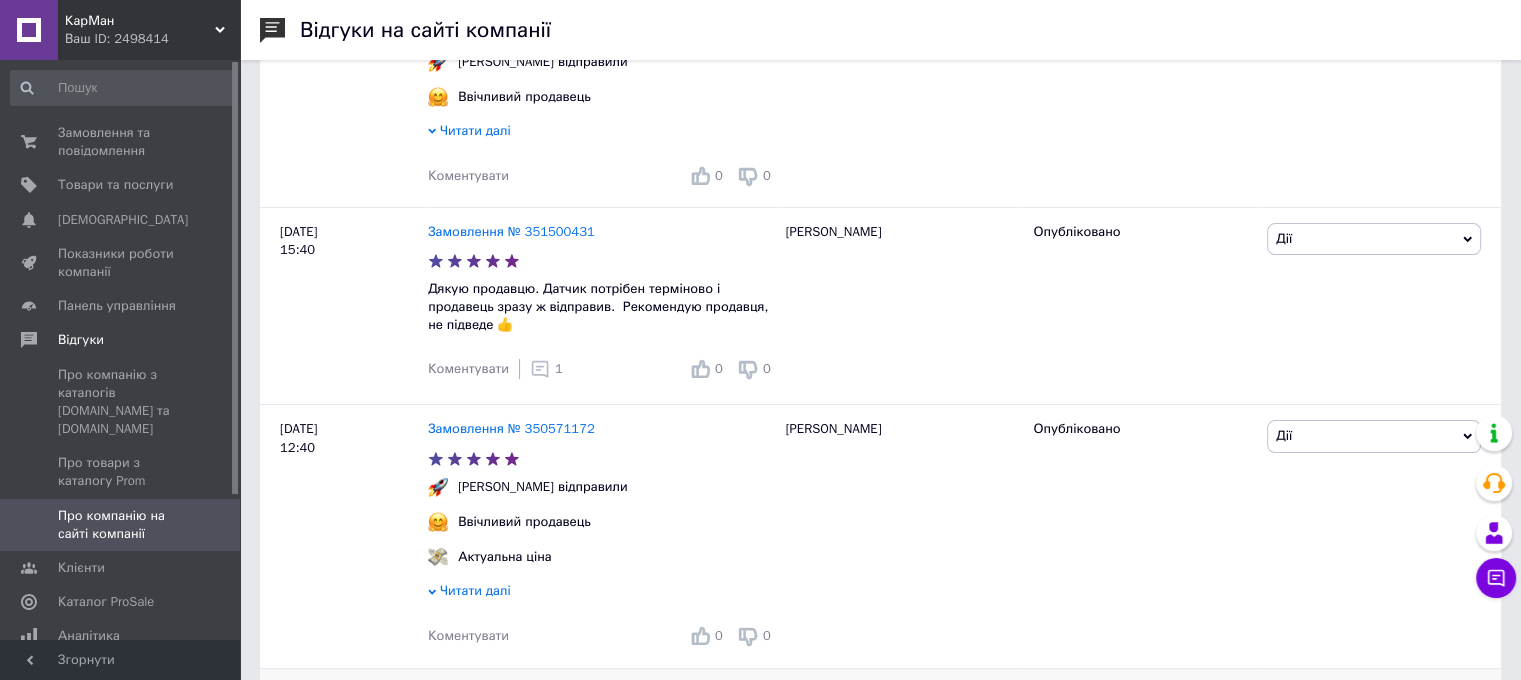 scroll, scrollTop: 370, scrollLeft: 0, axis: vertical 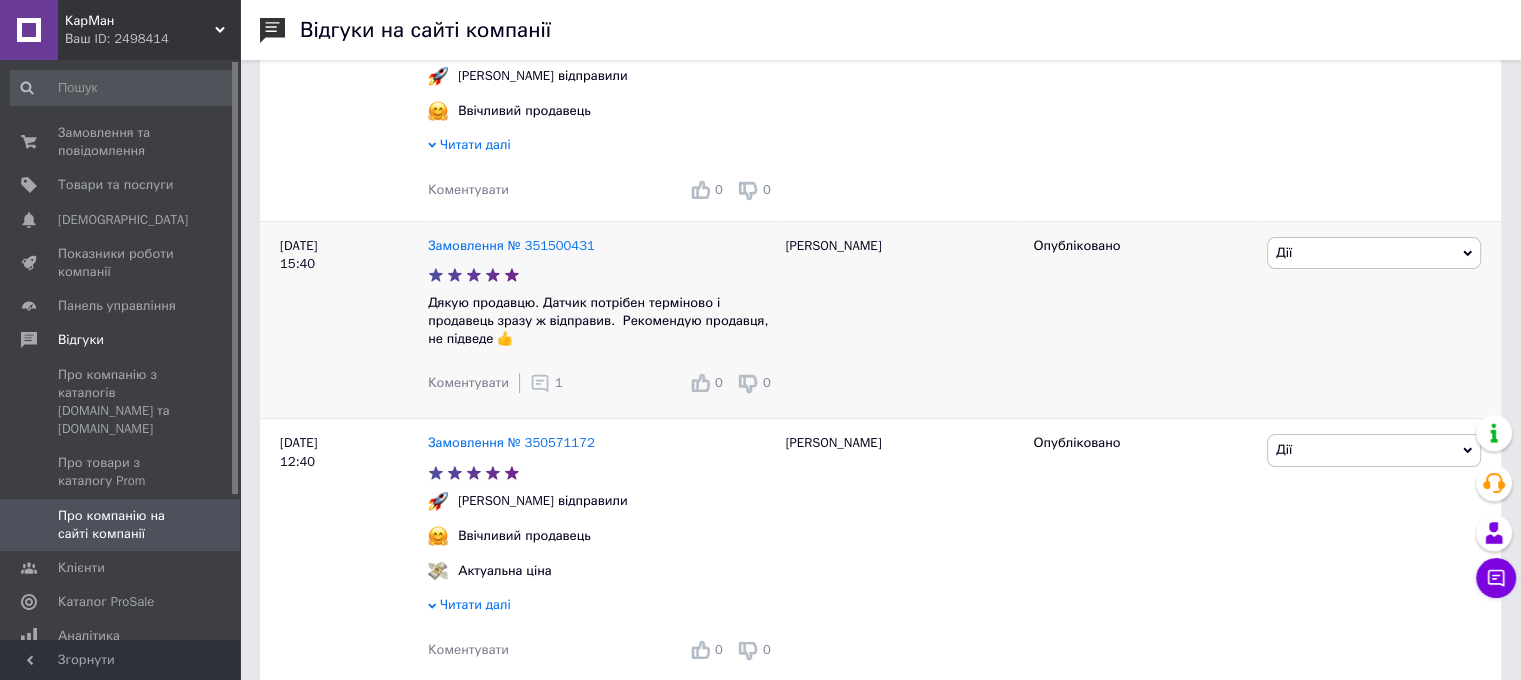 click 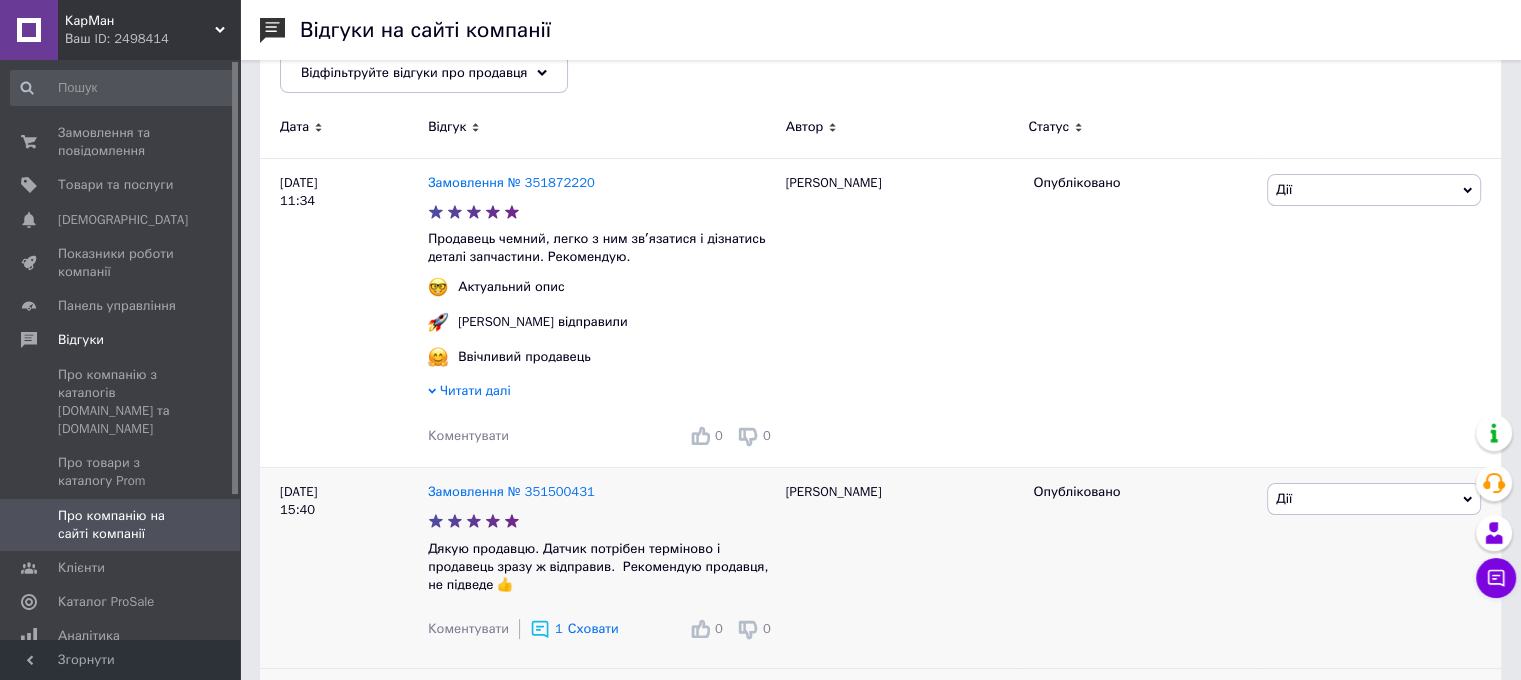 scroll, scrollTop: 120, scrollLeft: 0, axis: vertical 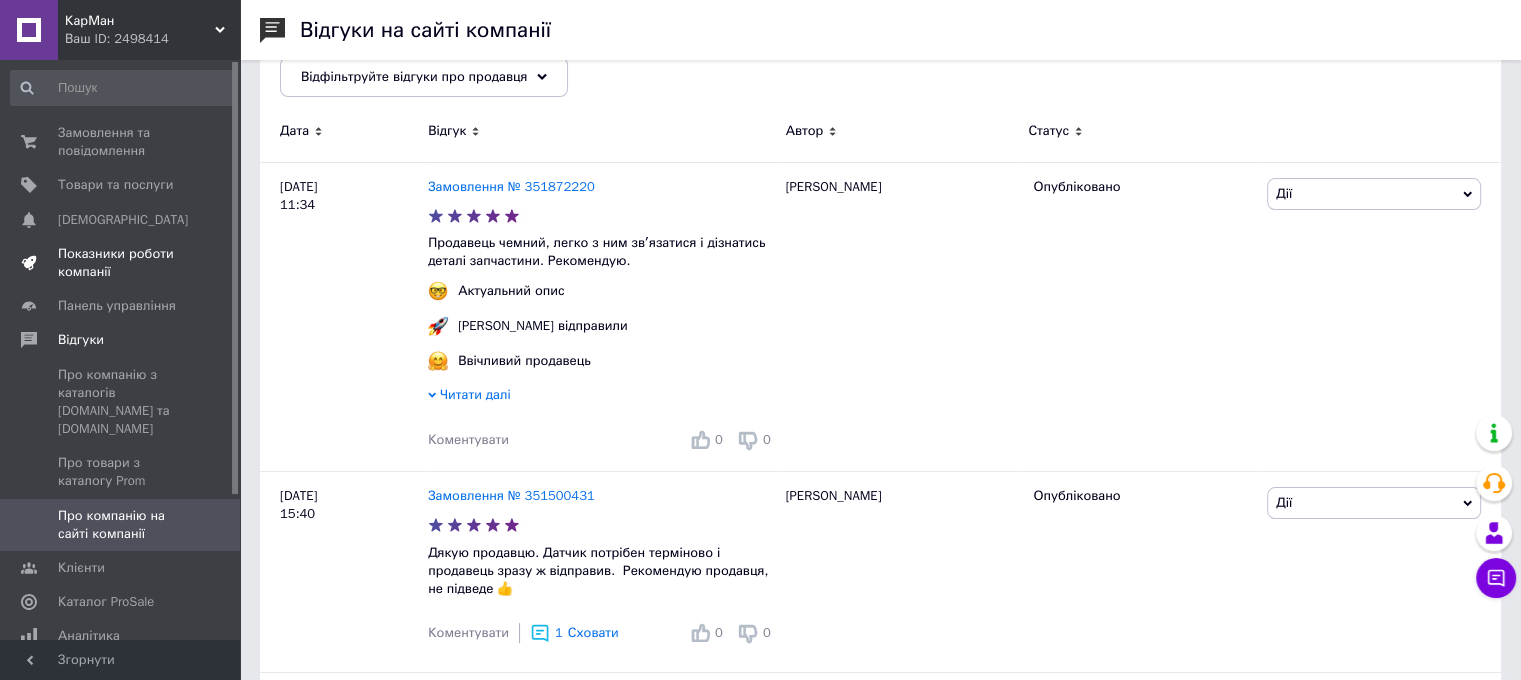 click on "Показники роботи компанії" at bounding box center (121, 263) 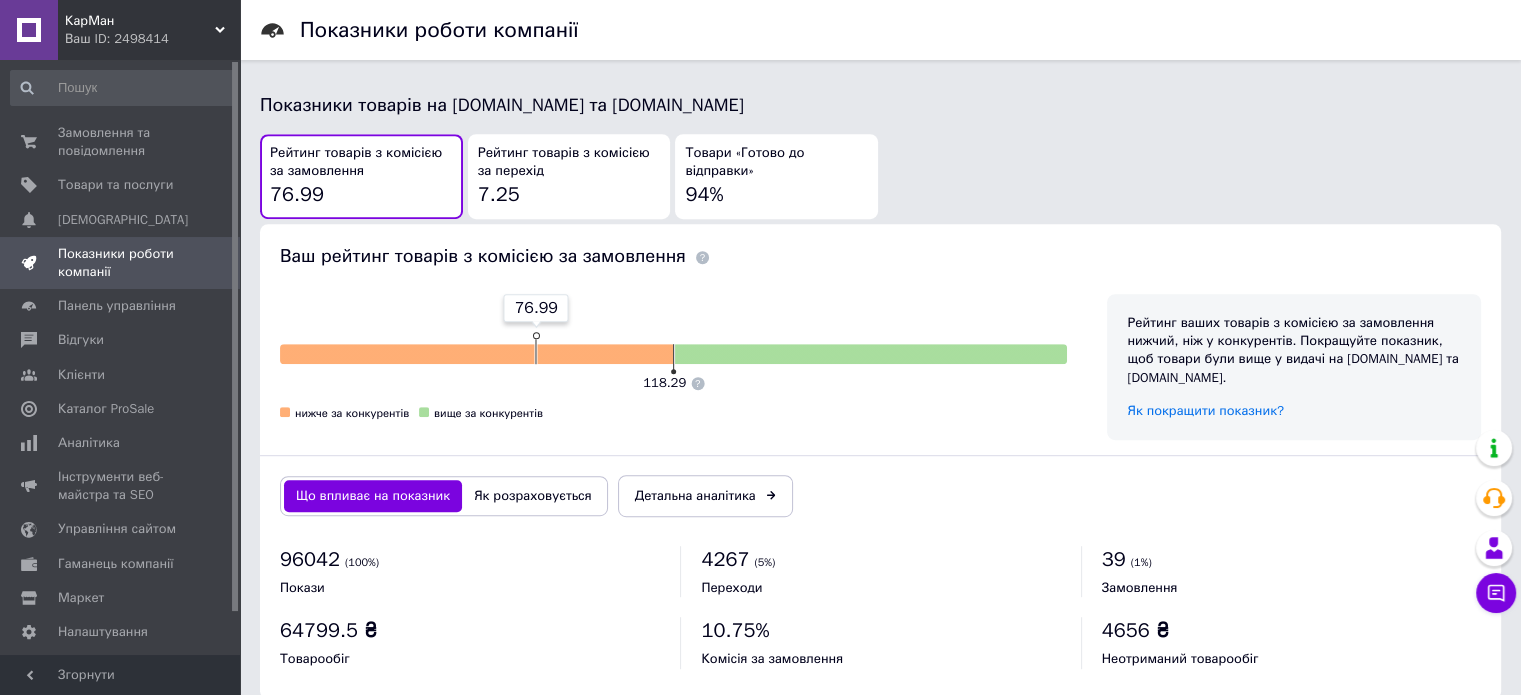 scroll, scrollTop: 1073, scrollLeft: 0, axis: vertical 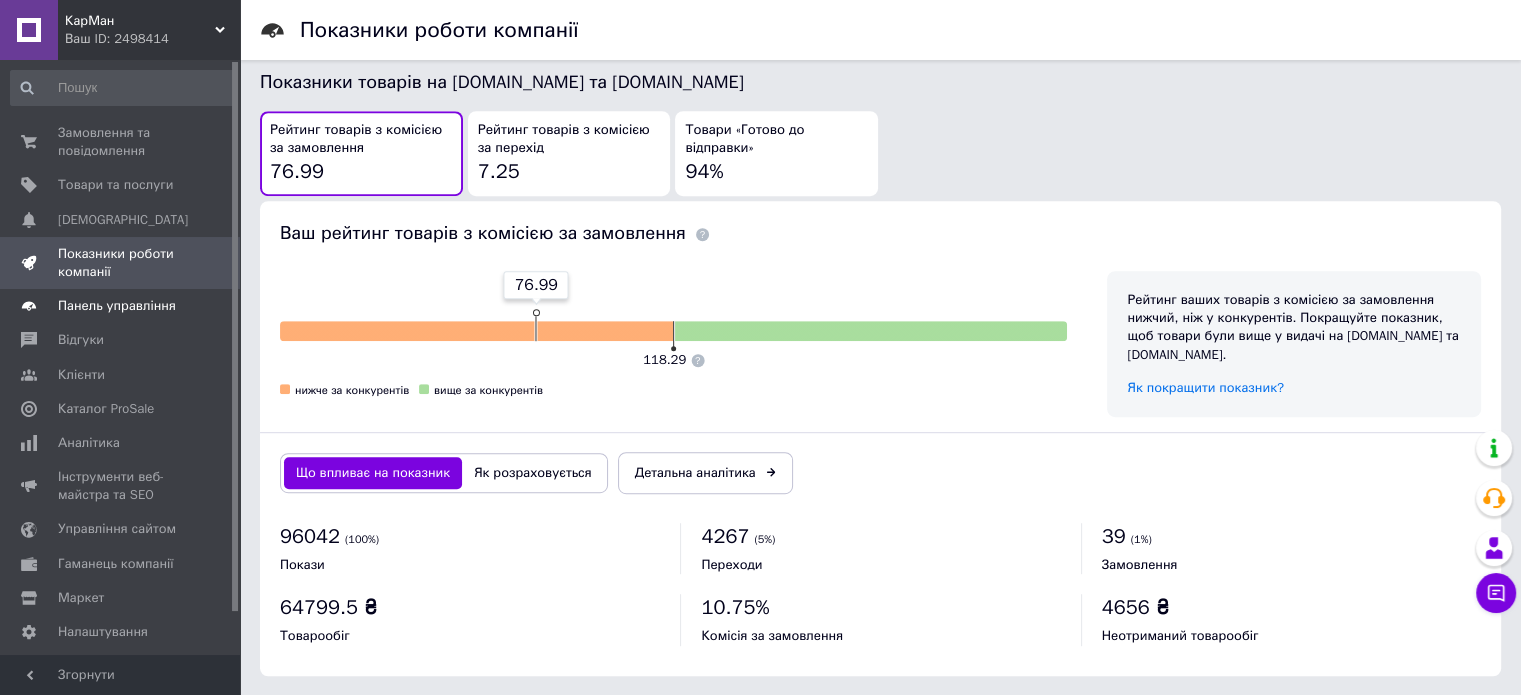 click on "Панель управління" at bounding box center [117, 306] 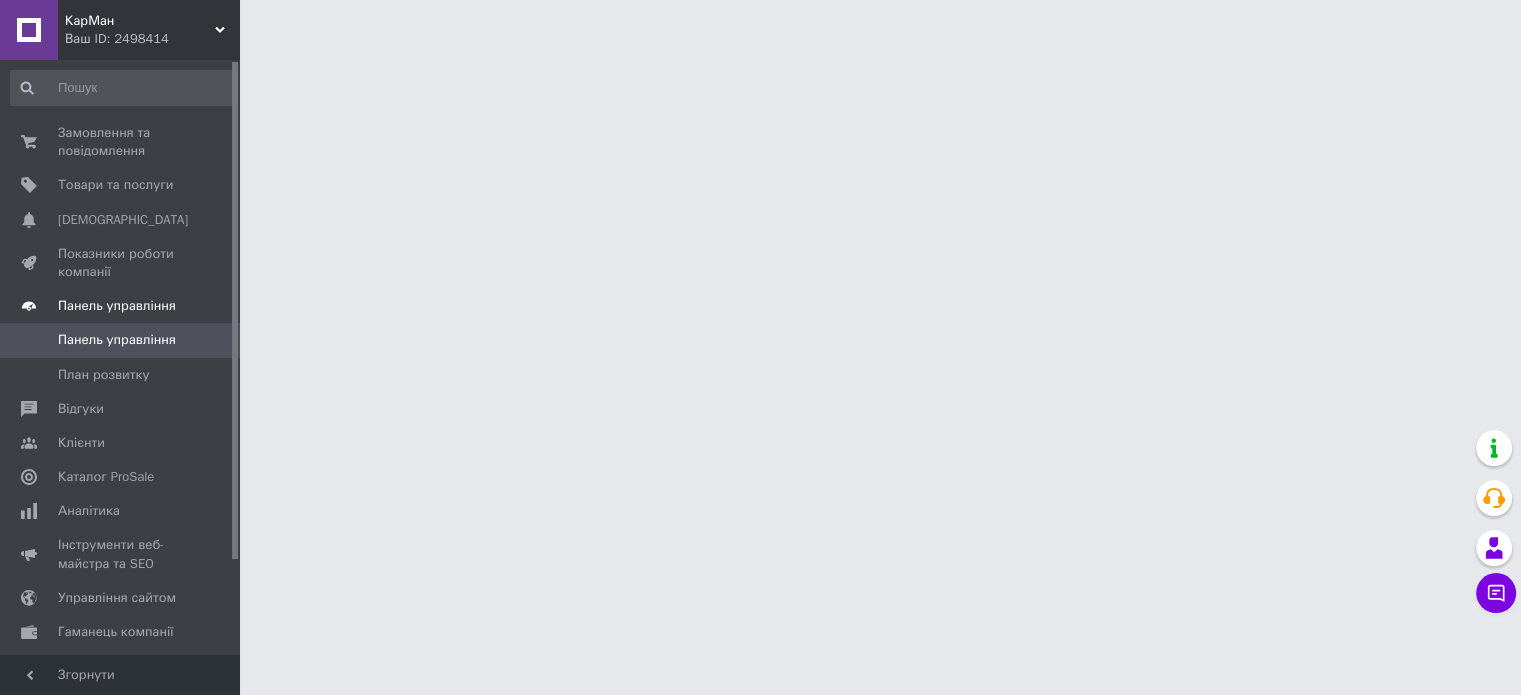 scroll, scrollTop: 0, scrollLeft: 0, axis: both 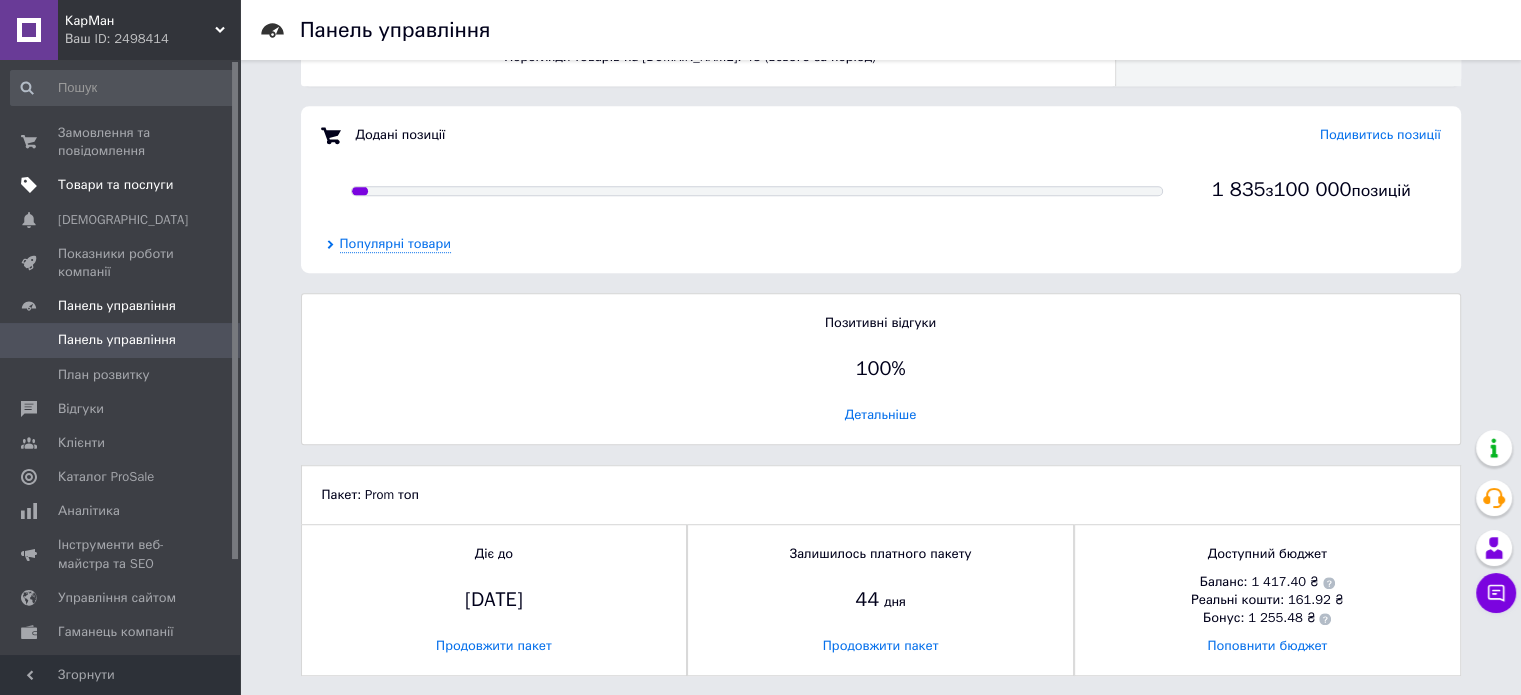 click on "Товари та послуги" at bounding box center (115, 185) 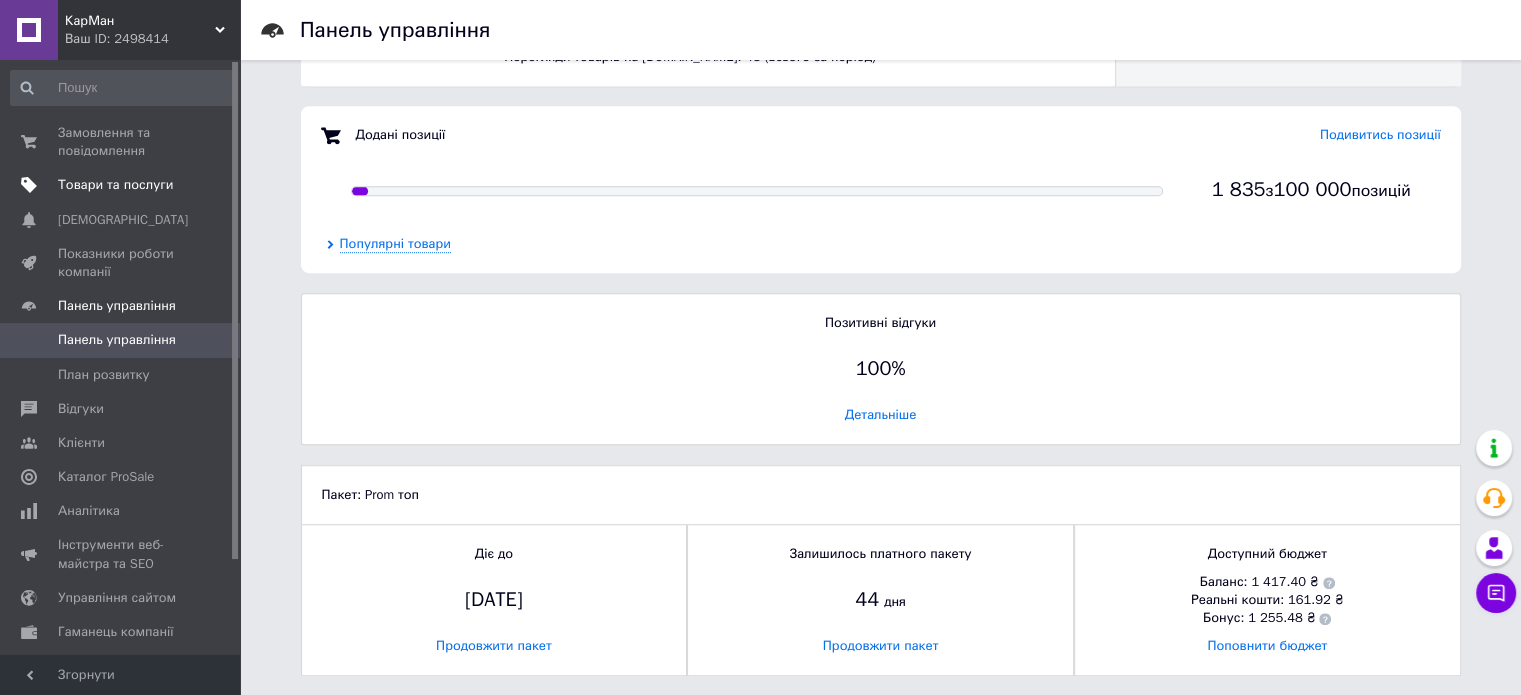 scroll, scrollTop: 0, scrollLeft: 0, axis: both 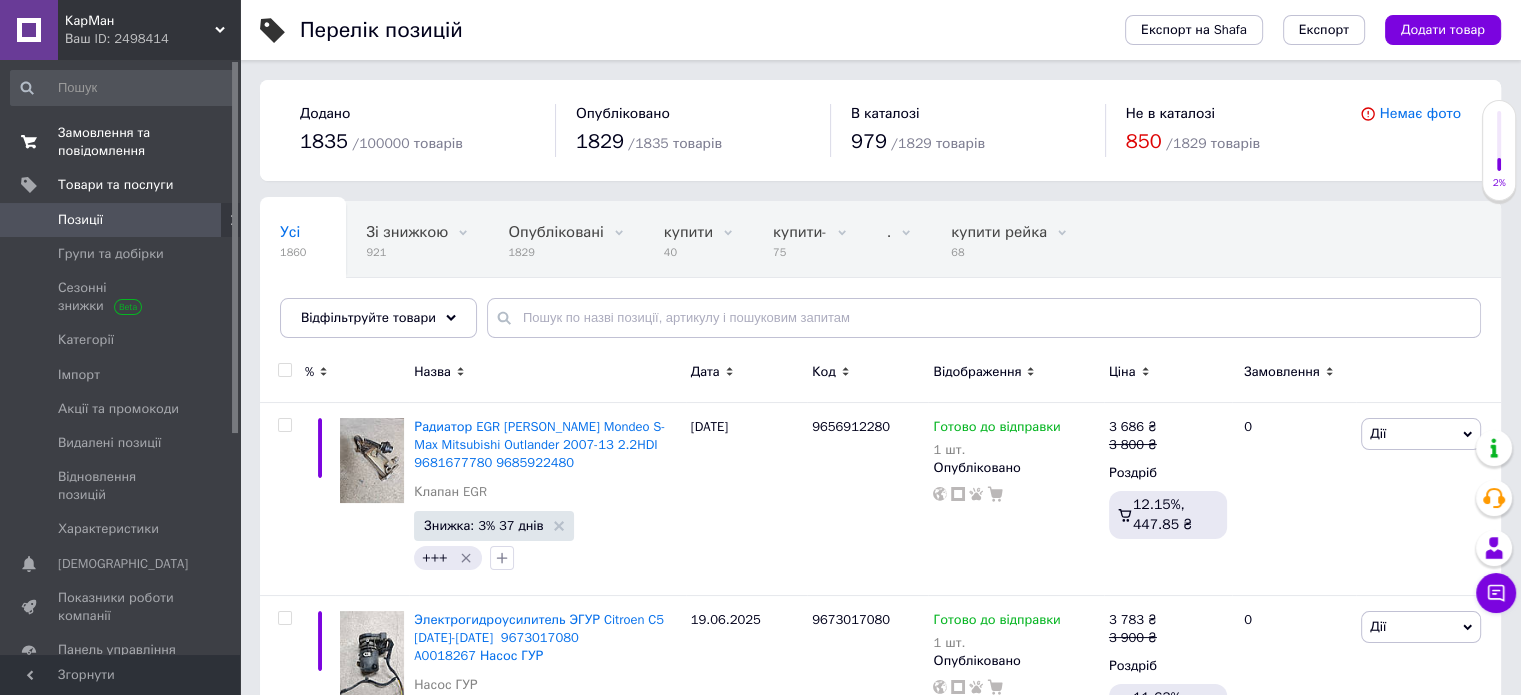 click on "Замовлення та повідомлення" at bounding box center [121, 142] 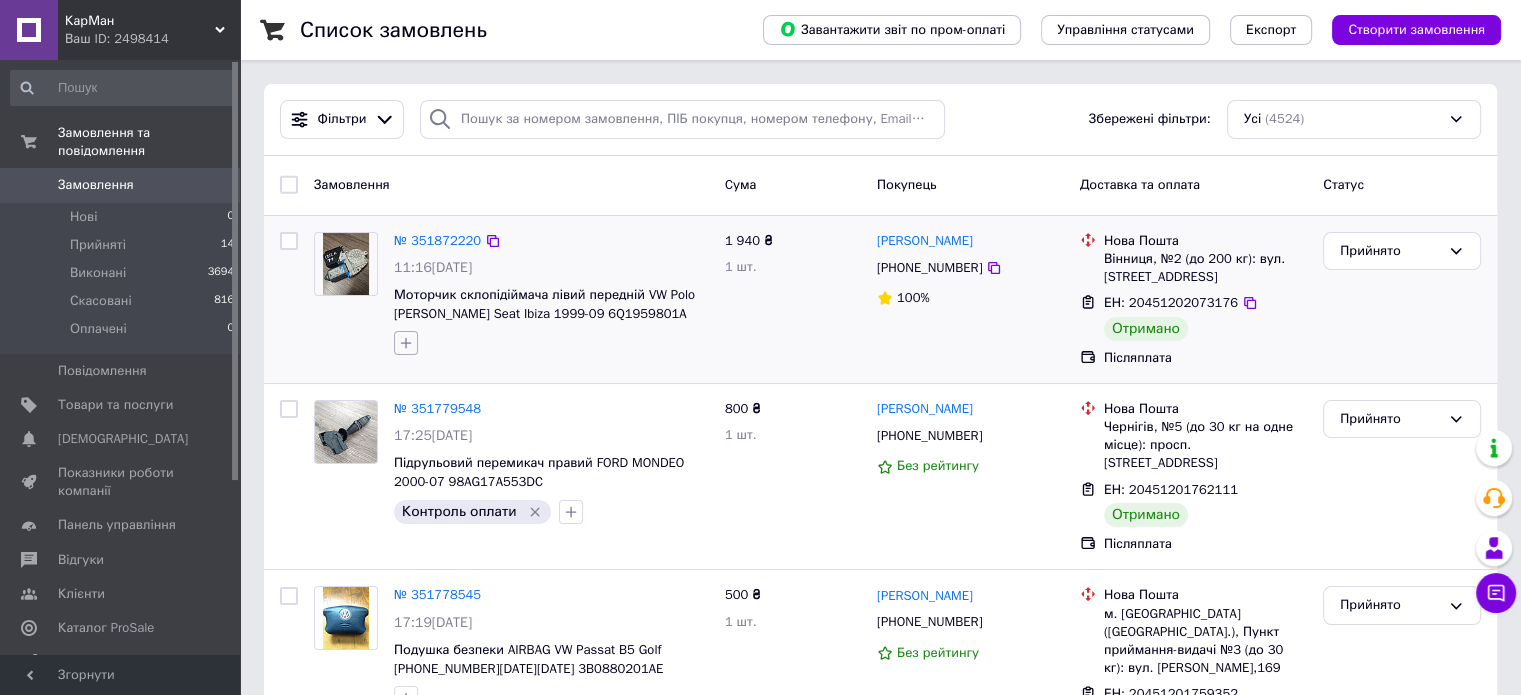 click at bounding box center (406, 343) 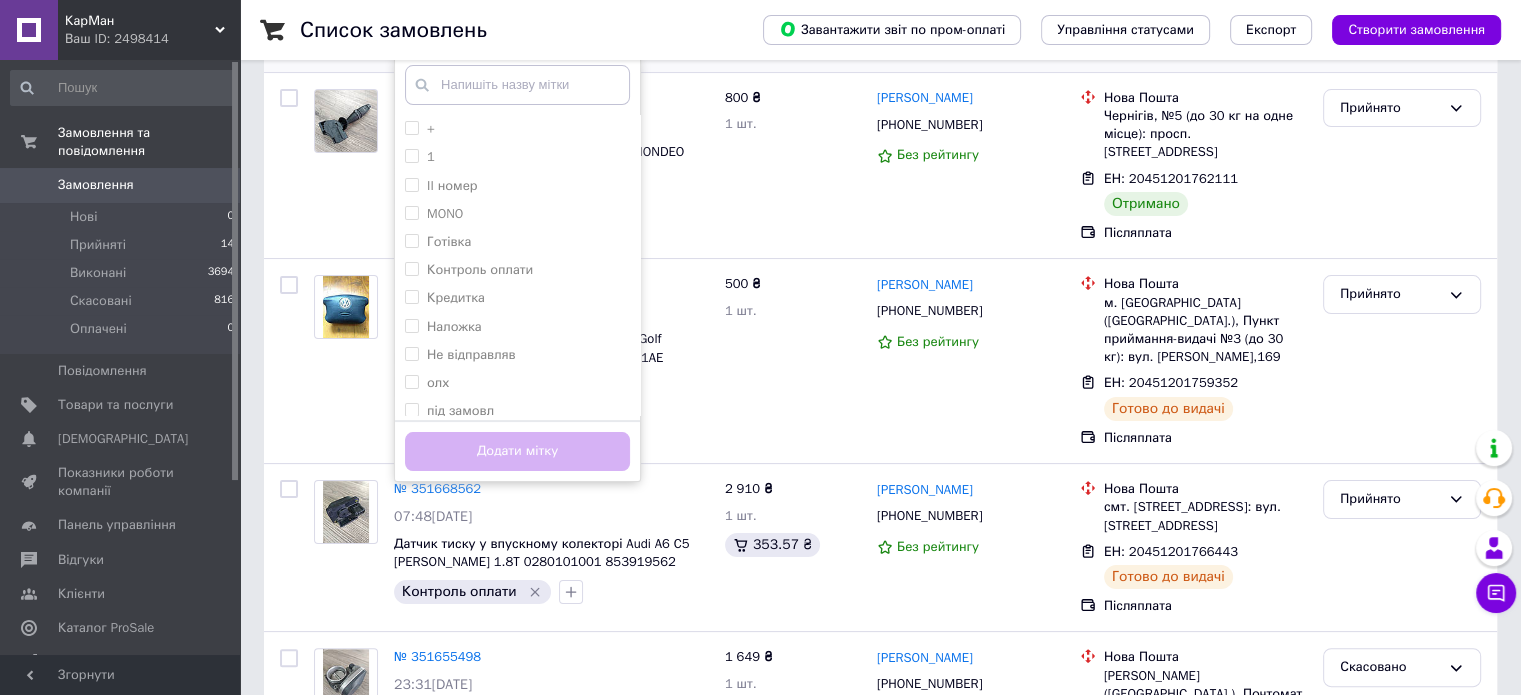 scroll, scrollTop: 318, scrollLeft: 0, axis: vertical 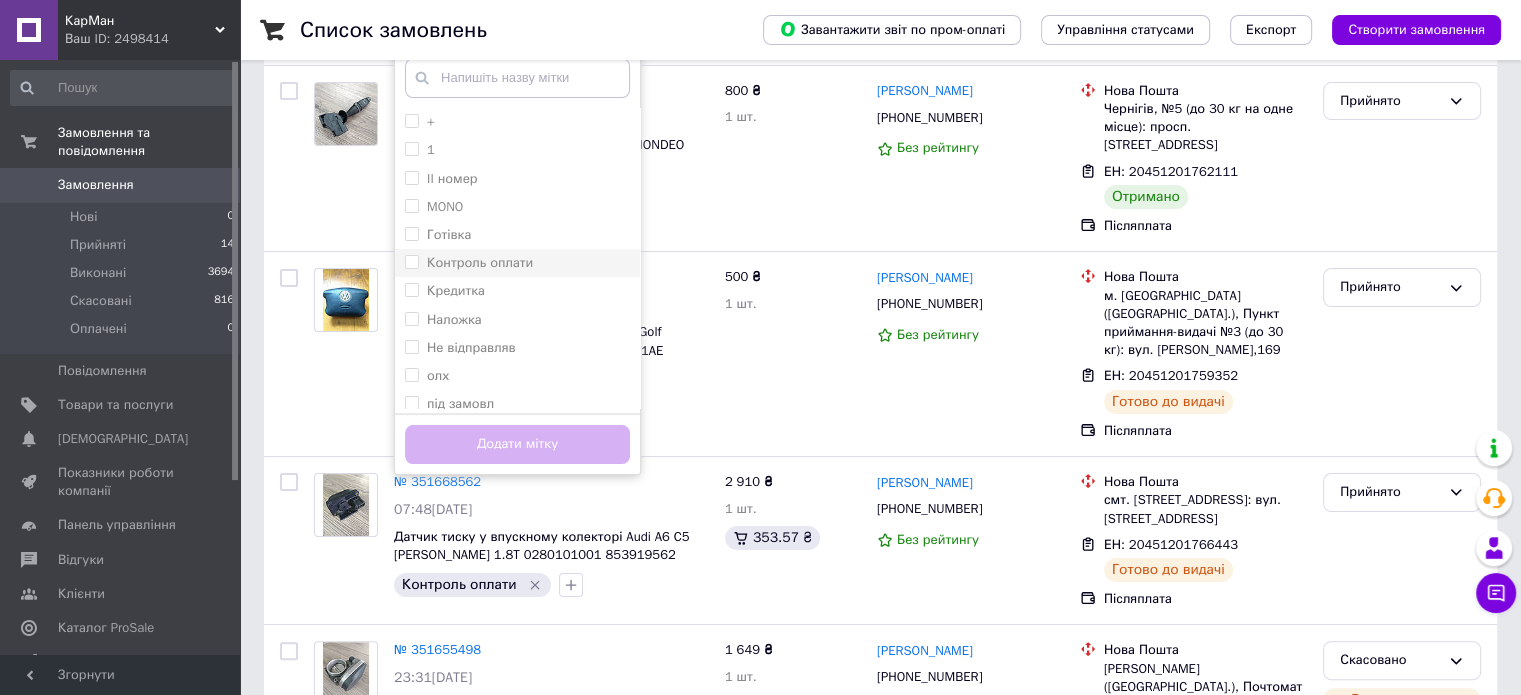 click on "Контроль оплати" at bounding box center (480, 262) 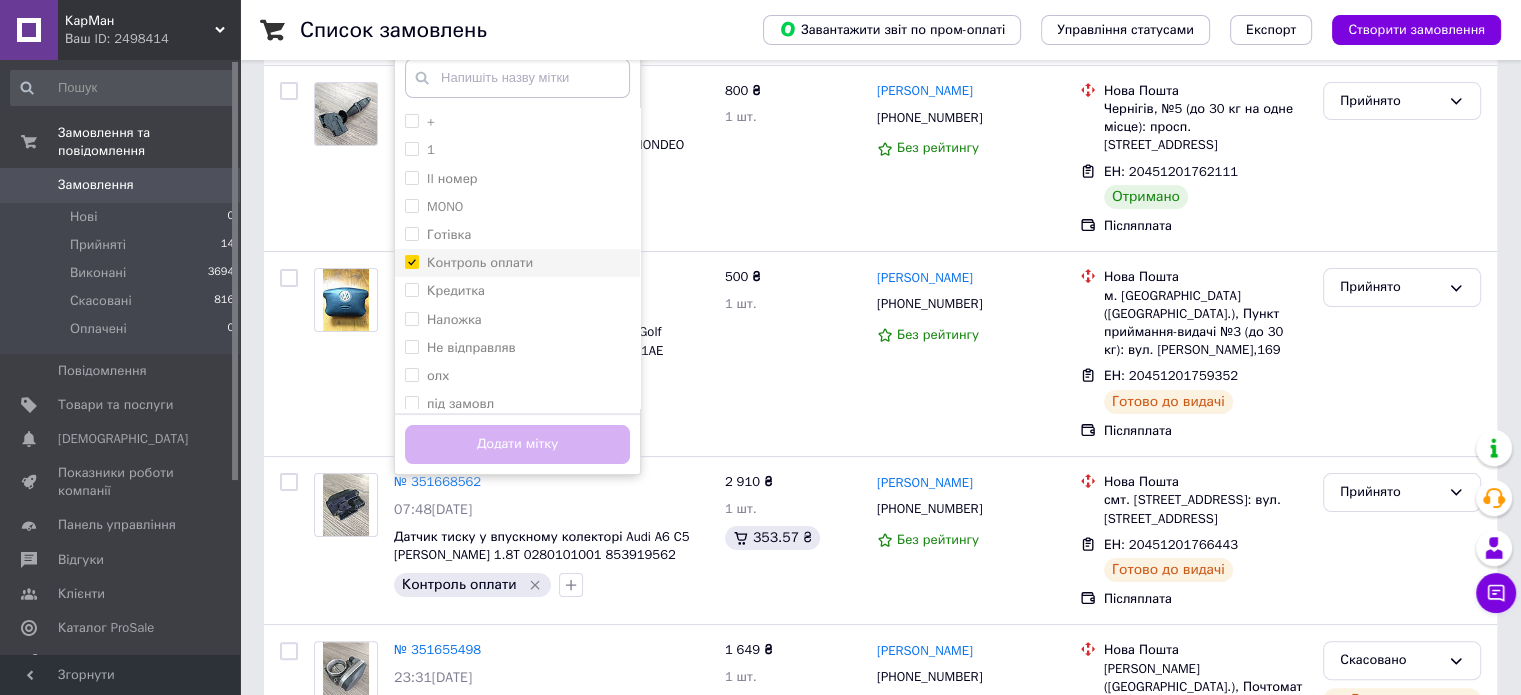 checkbox on "true" 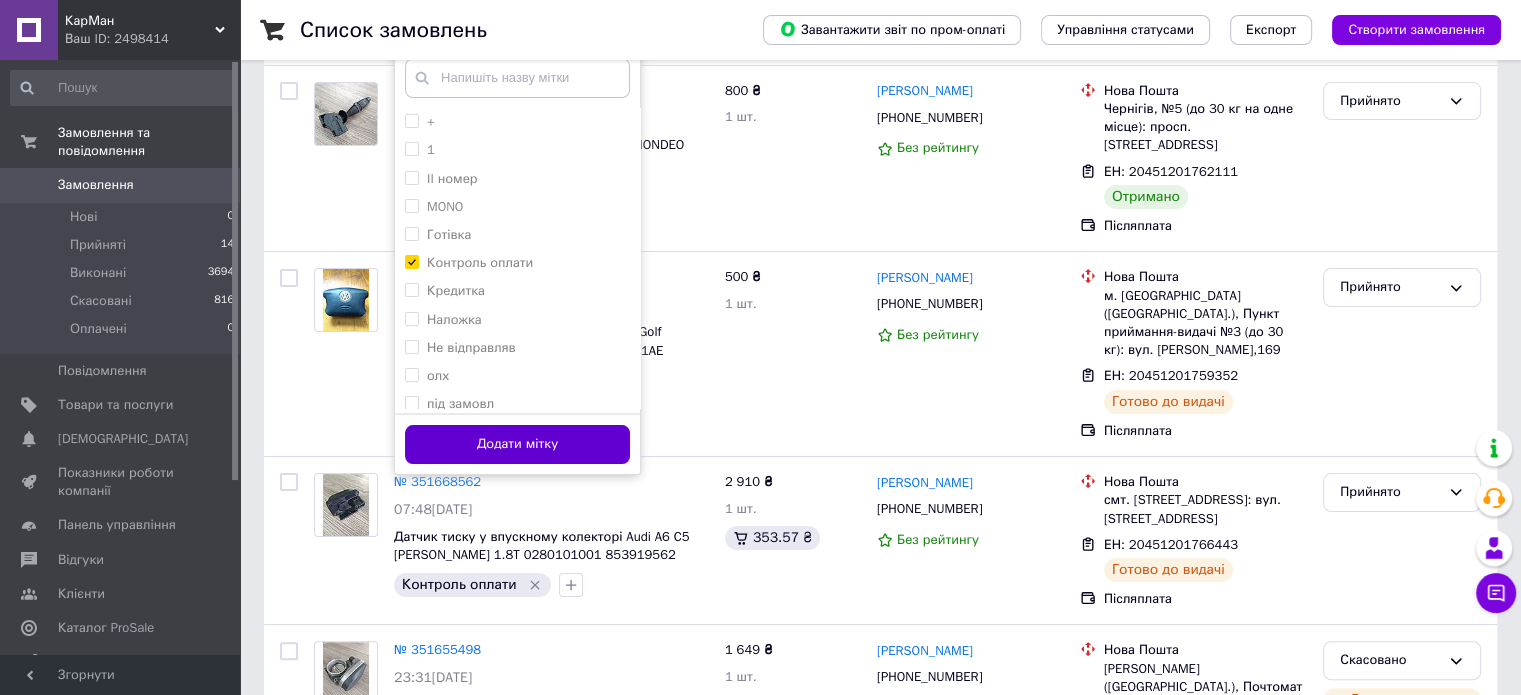 click on "Додати мітку" at bounding box center [517, 444] 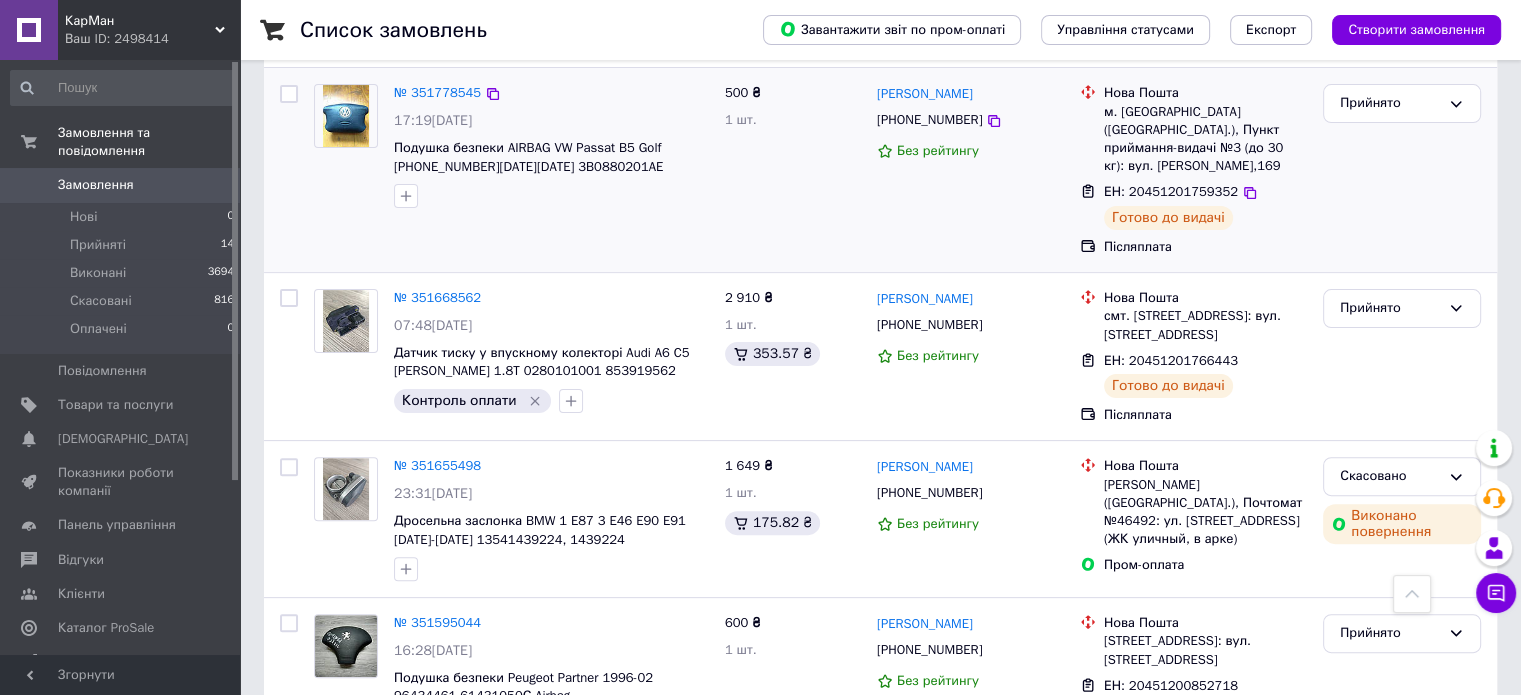 scroll, scrollTop: 520, scrollLeft: 0, axis: vertical 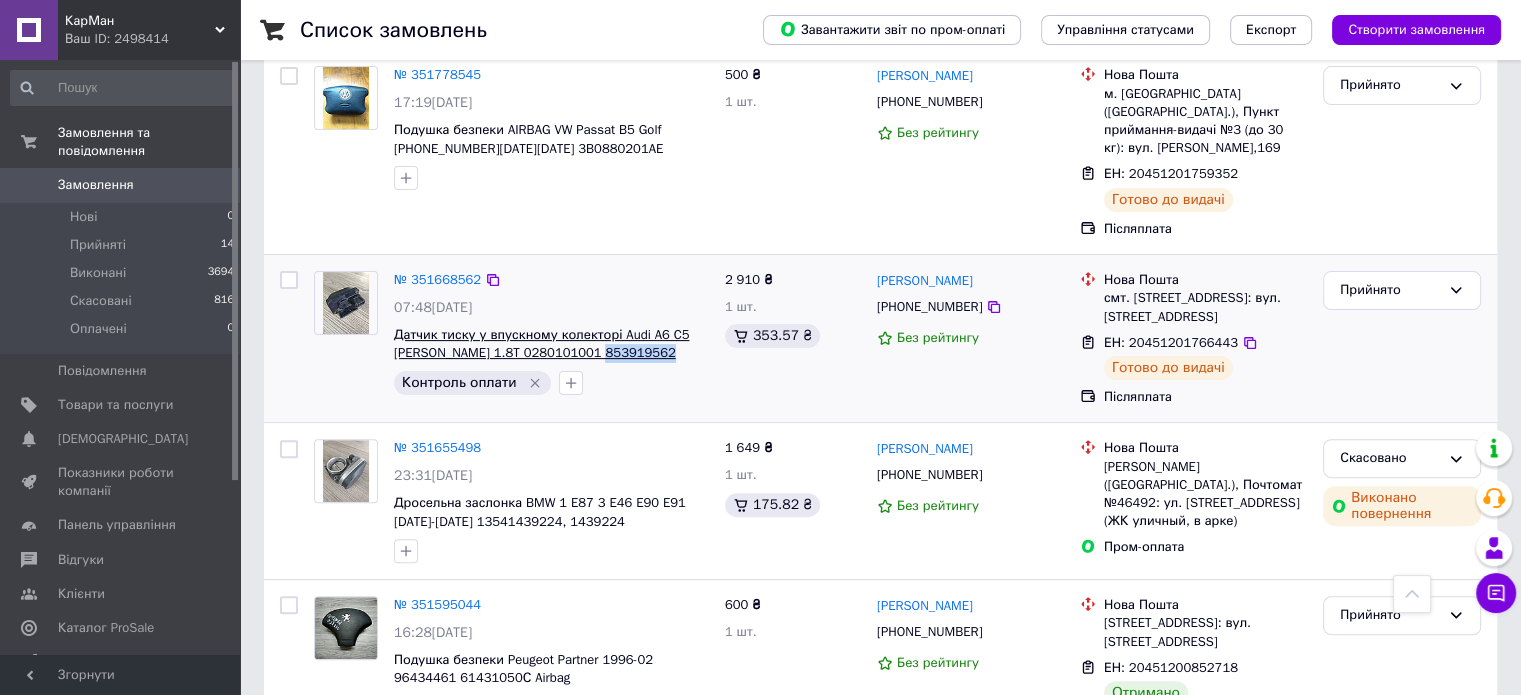 drag, startPoint x: 657, startPoint y: 315, endPoint x: 582, endPoint y: 314, distance: 75.00667 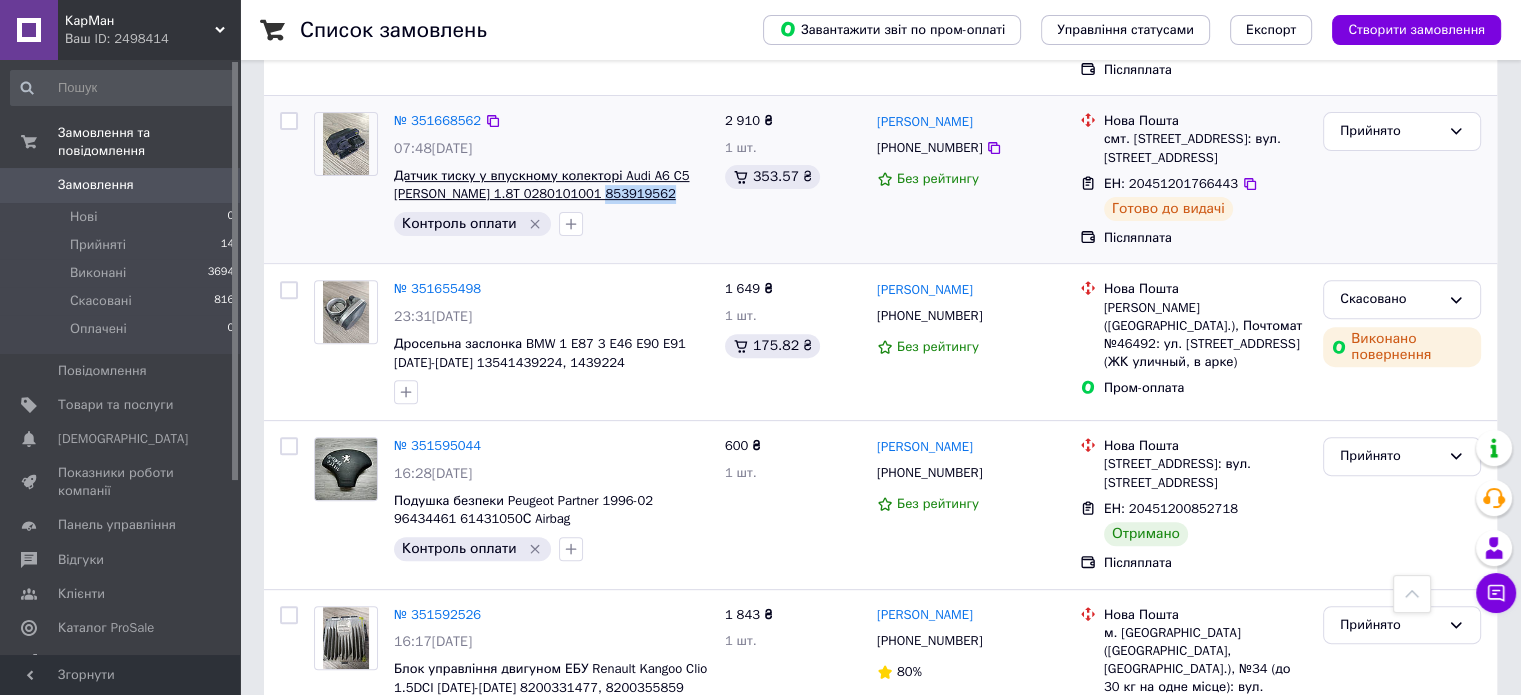 scroll, scrollTop: 680, scrollLeft: 0, axis: vertical 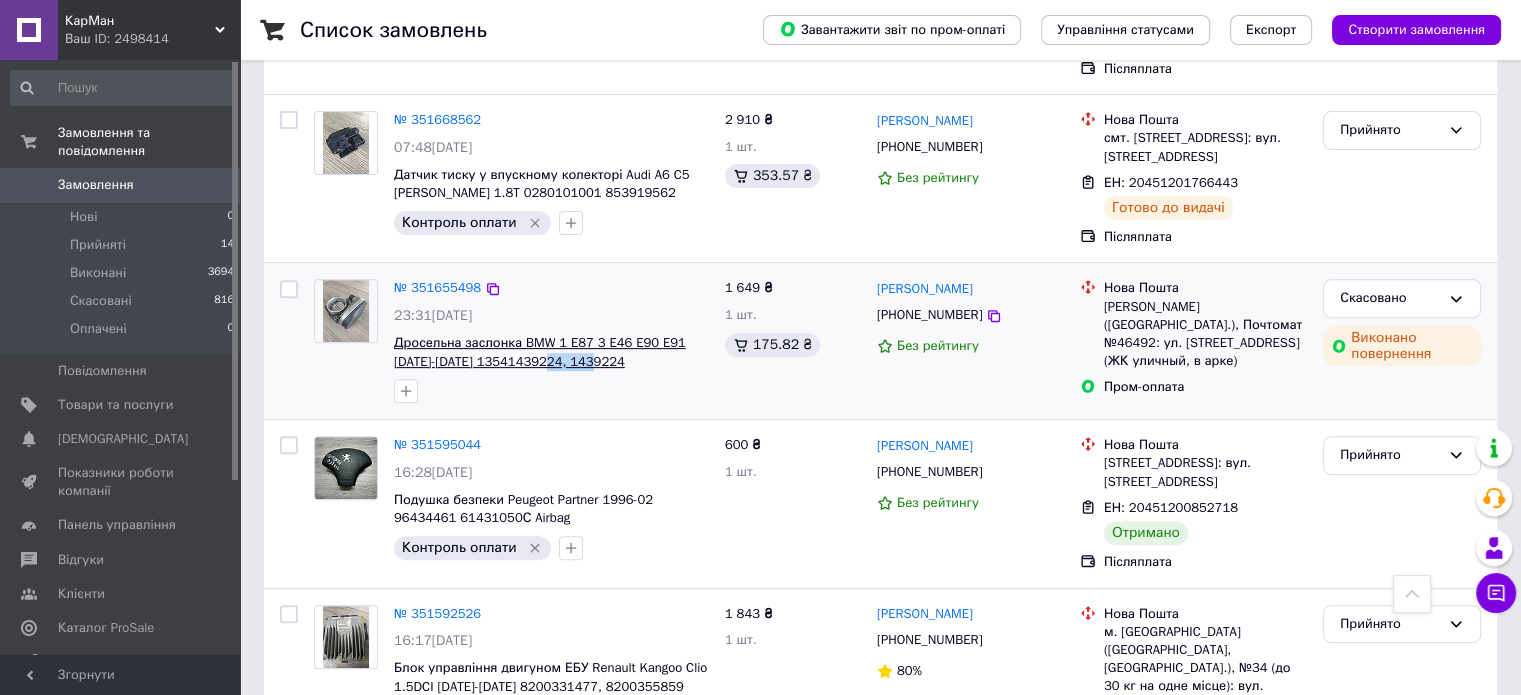 drag, startPoint x: 571, startPoint y: 322, endPoint x: 511, endPoint y: 325, distance: 60.074955 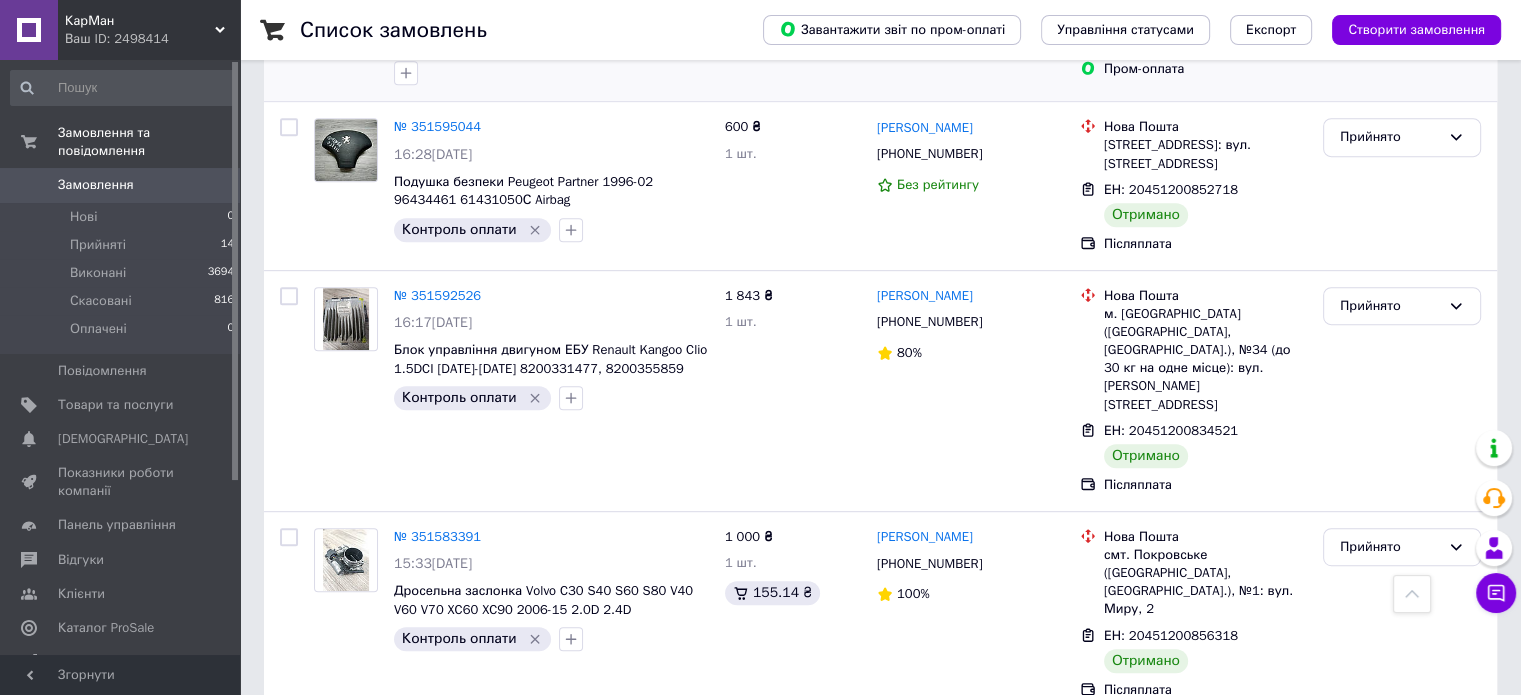 scroll, scrollTop: 999, scrollLeft: 0, axis: vertical 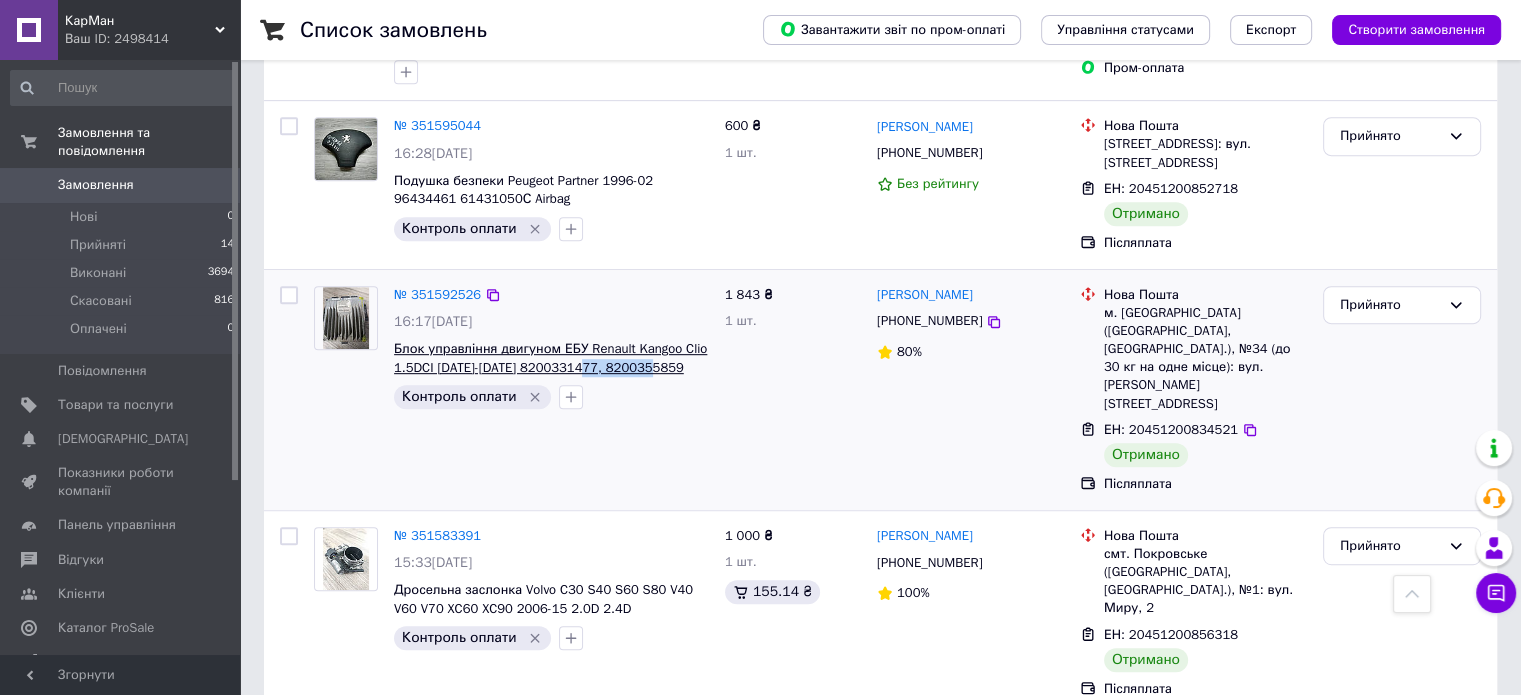 drag, startPoint x: 656, startPoint y: 331, endPoint x: 578, endPoint y: 325, distance: 78.23043 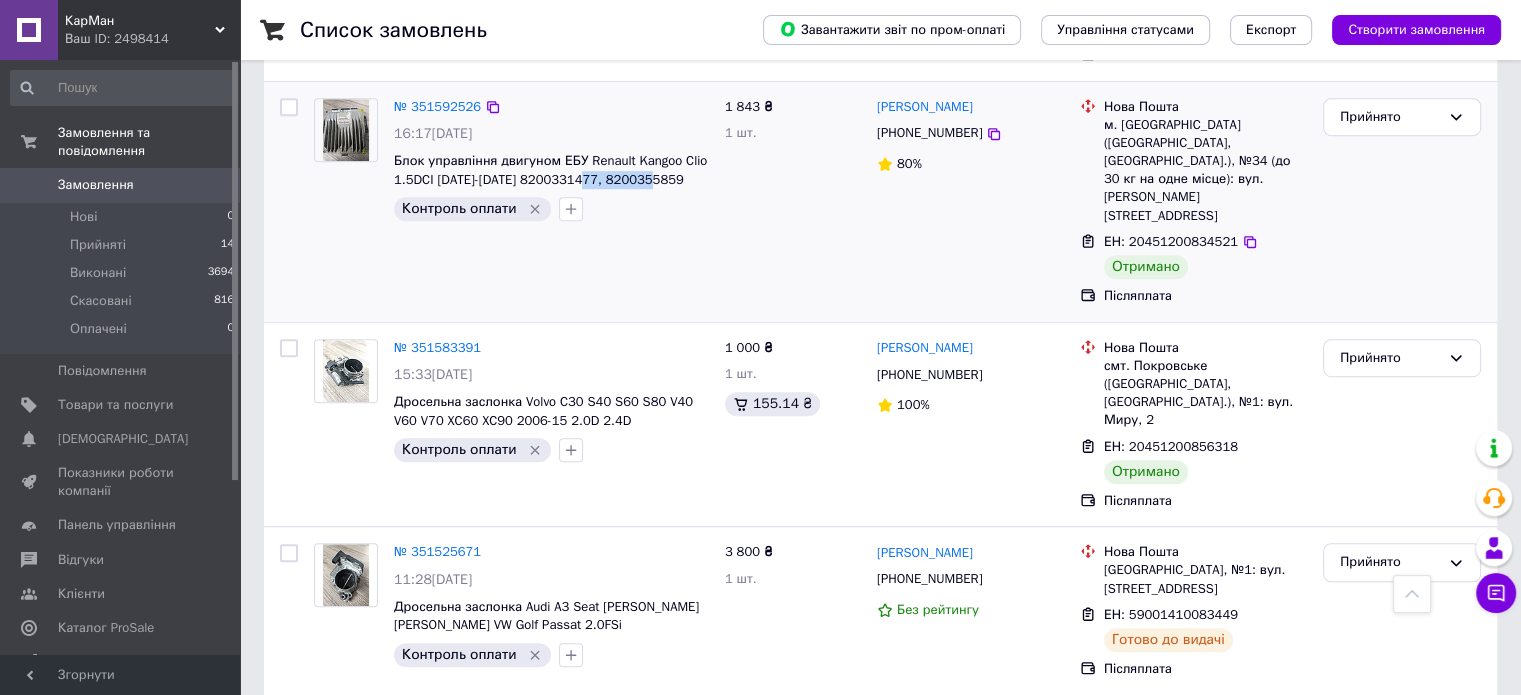 scroll, scrollTop: 1196, scrollLeft: 0, axis: vertical 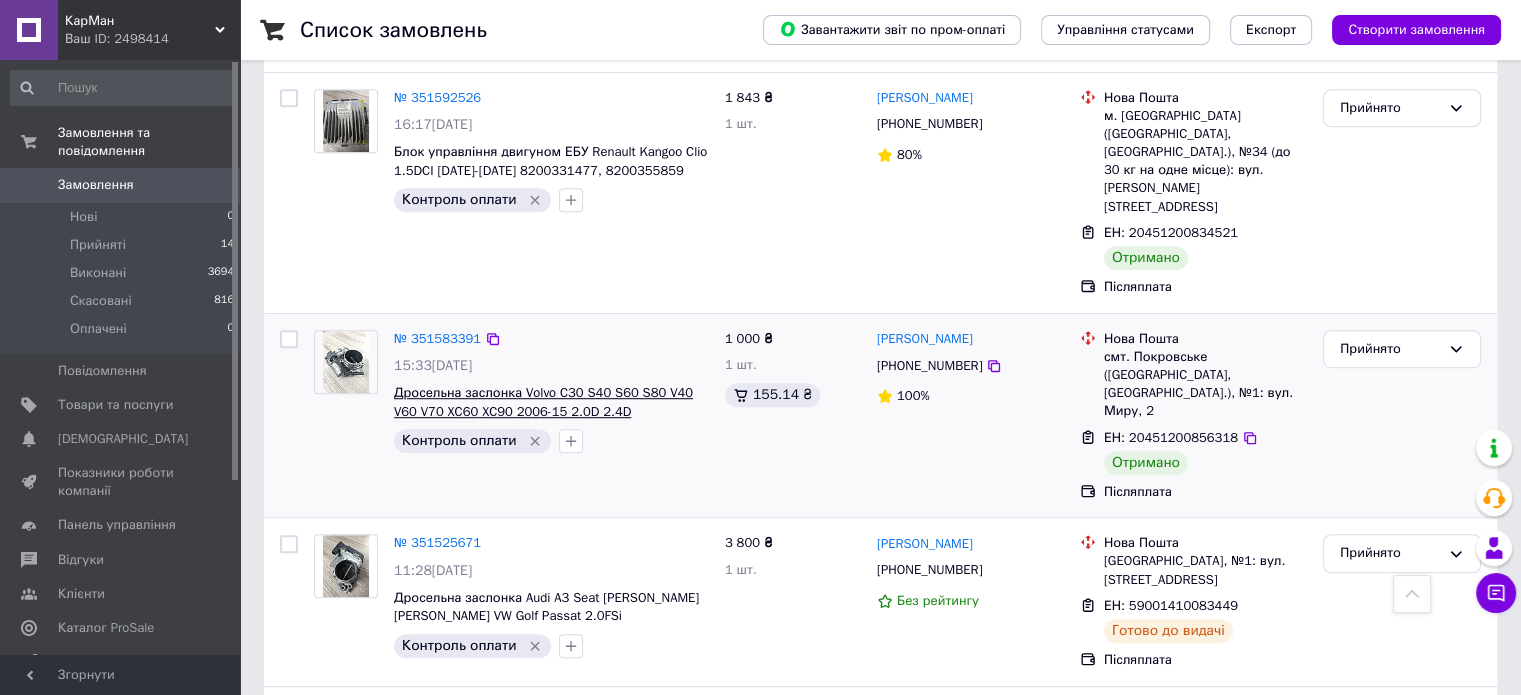 drag, startPoint x: 679, startPoint y: 332, endPoint x: 596, endPoint y: 331, distance: 83.00603 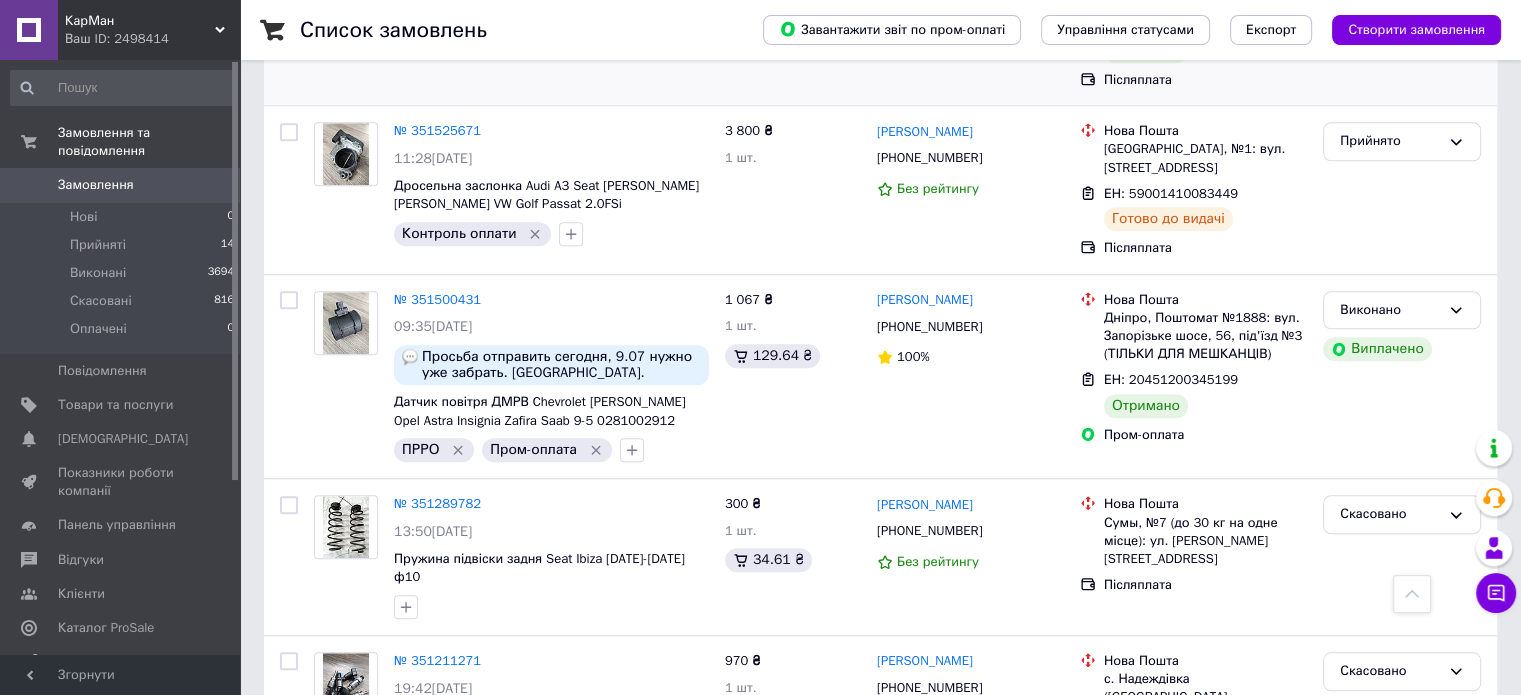 scroll, scrollTop: 1610, scrollLeft: 0, axis: vertical 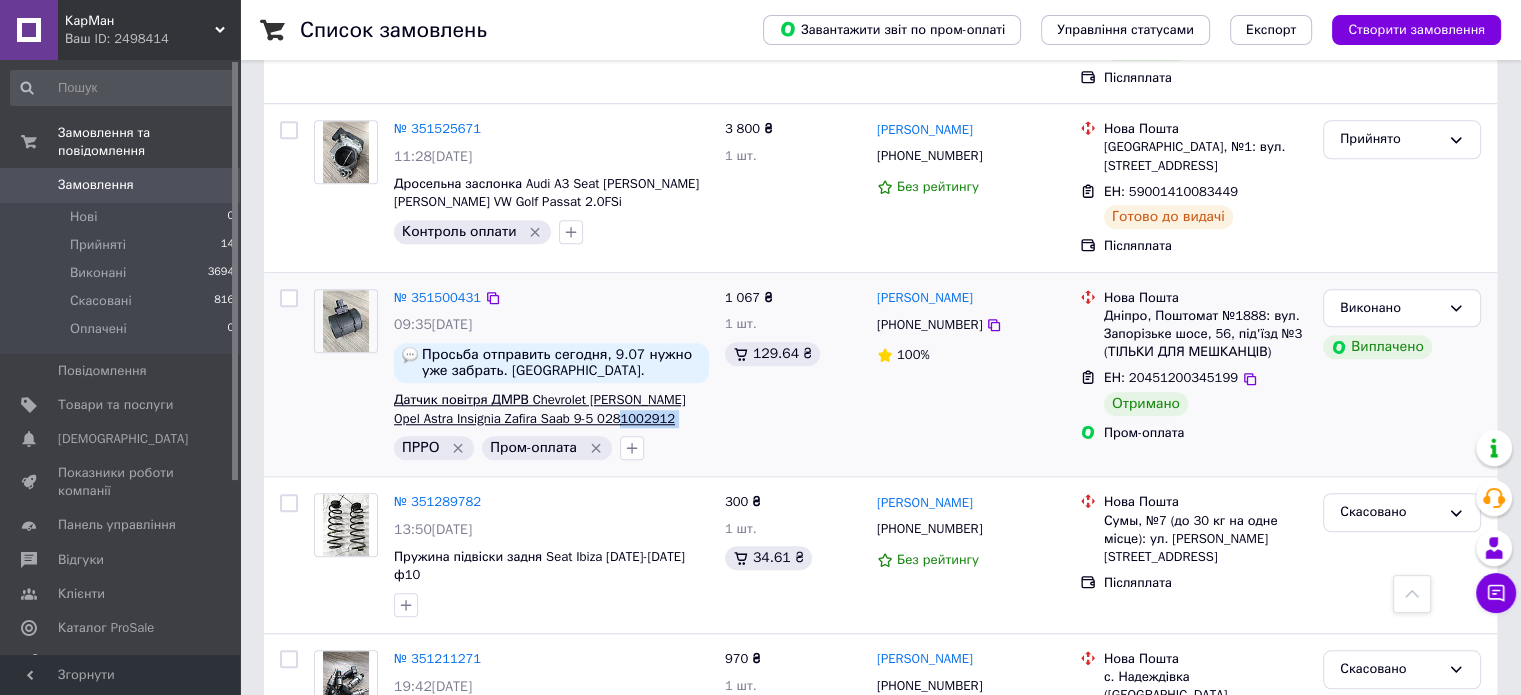drag, startPoint x: 672, startPoint y: 334, endPoint x: 604, endPoint y: 327, distance: 68.359344 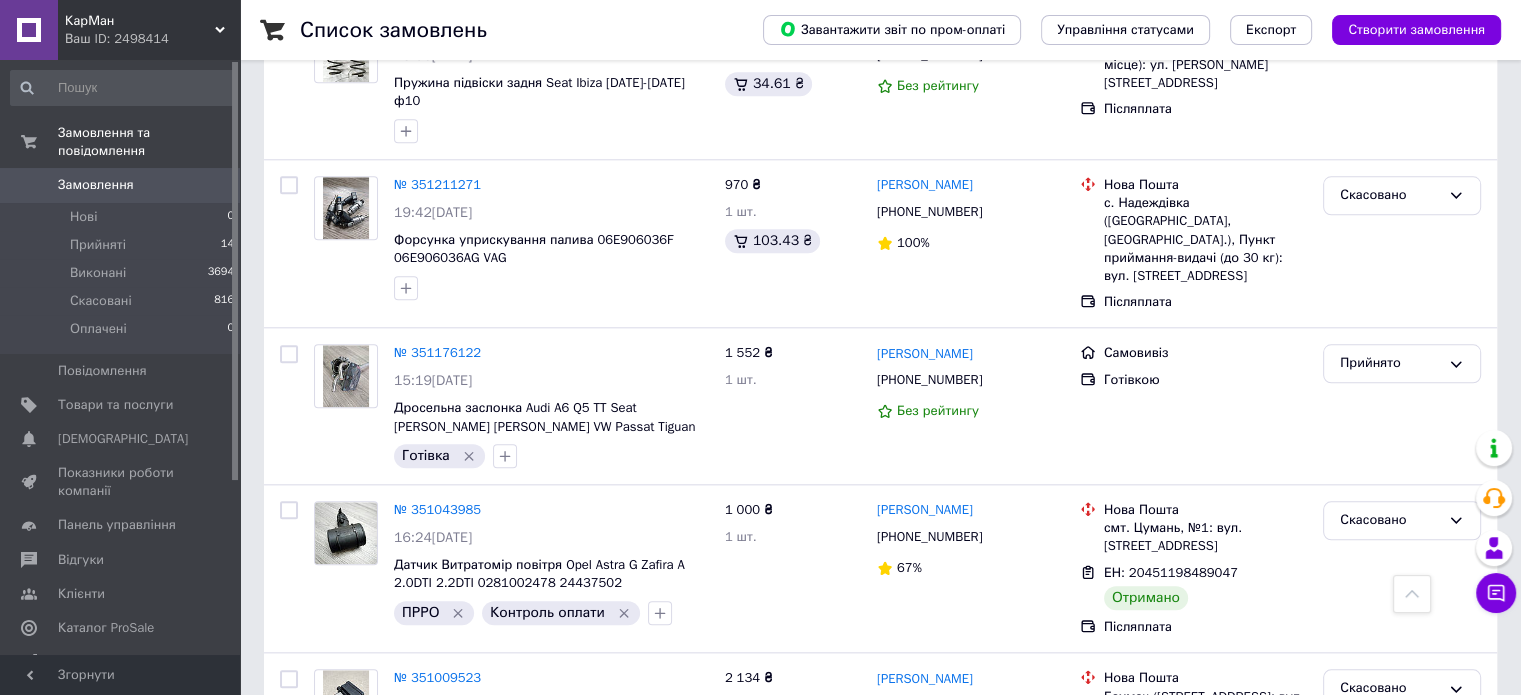 scroll, scrollTop: 2086, scrollLeft: 0, axis: vertical 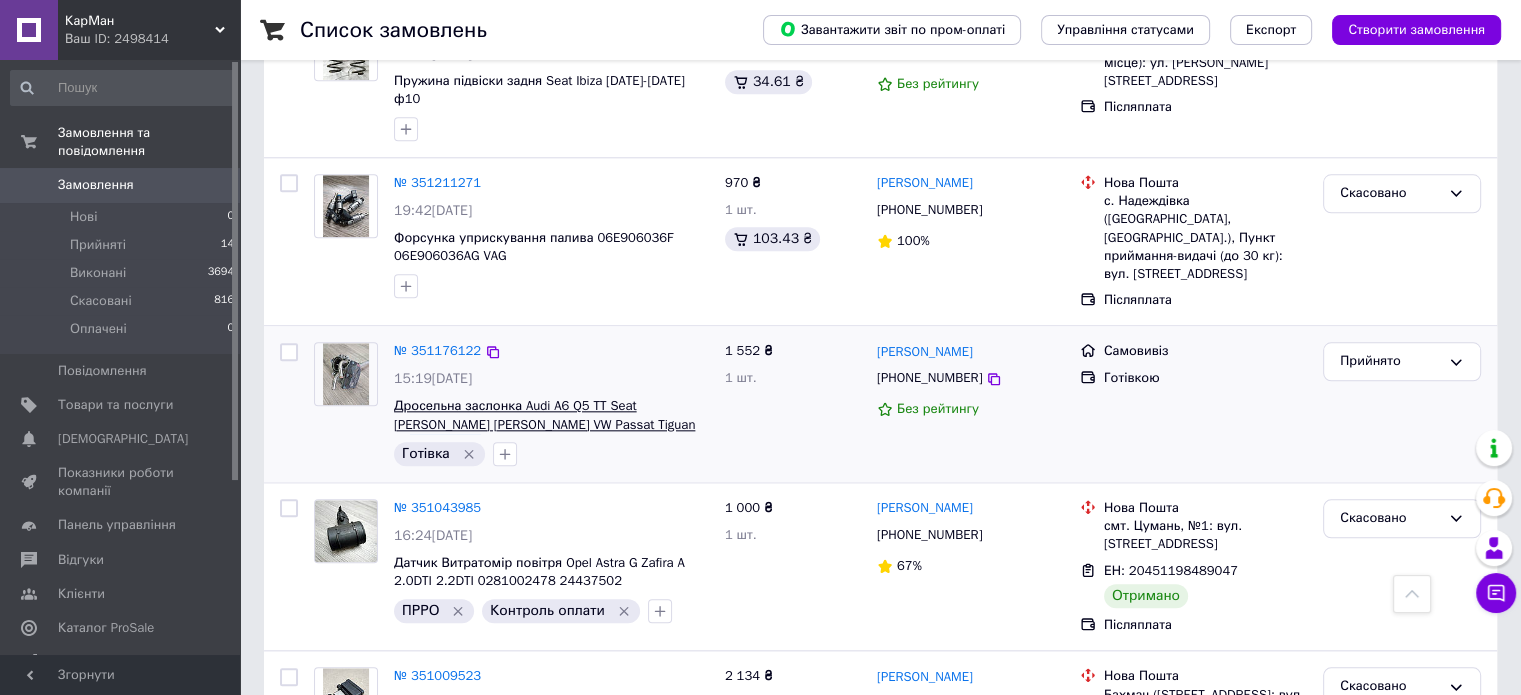 drag, startPoint x: 699, startPoint y: 305, endPoint x: 620, endPoint y: 305, distance: 79 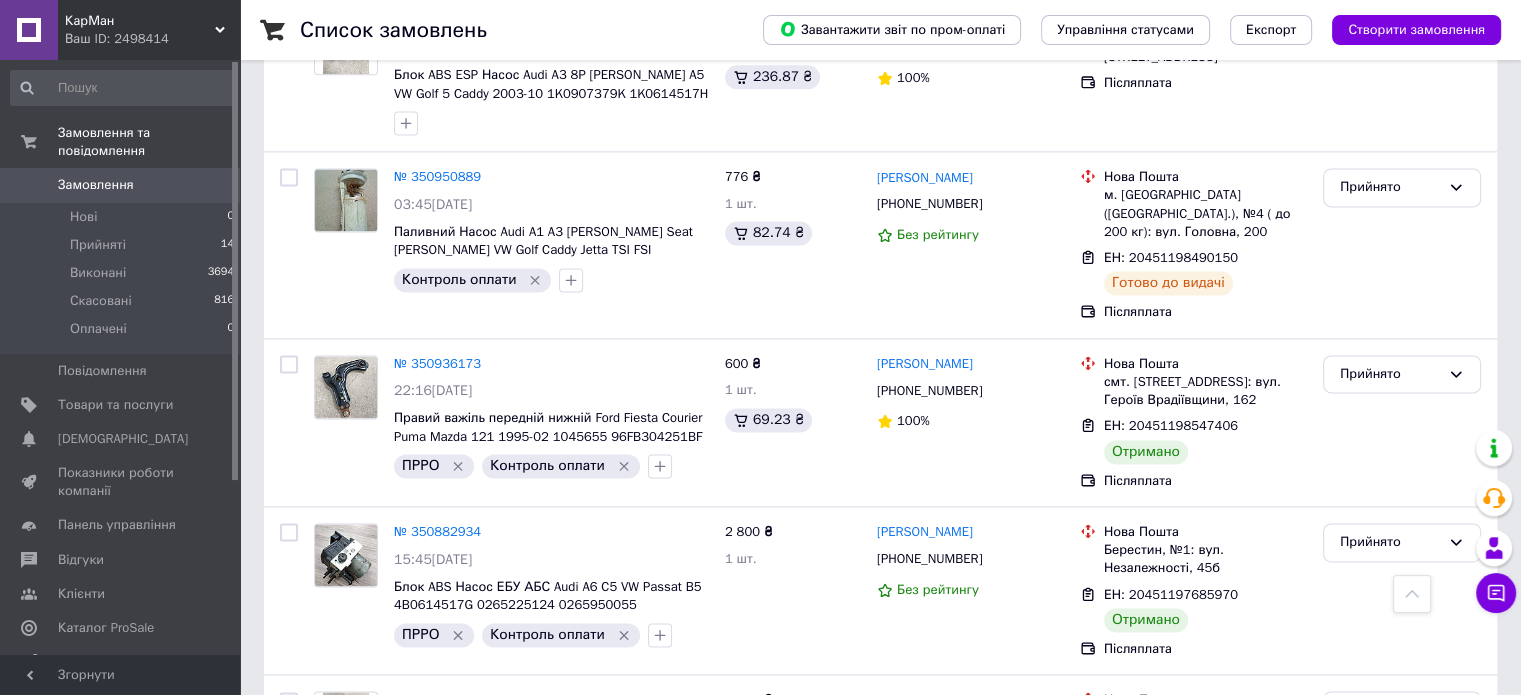 scroll, scrollTop: 2747, scrollLeft: 0, axis: vertical 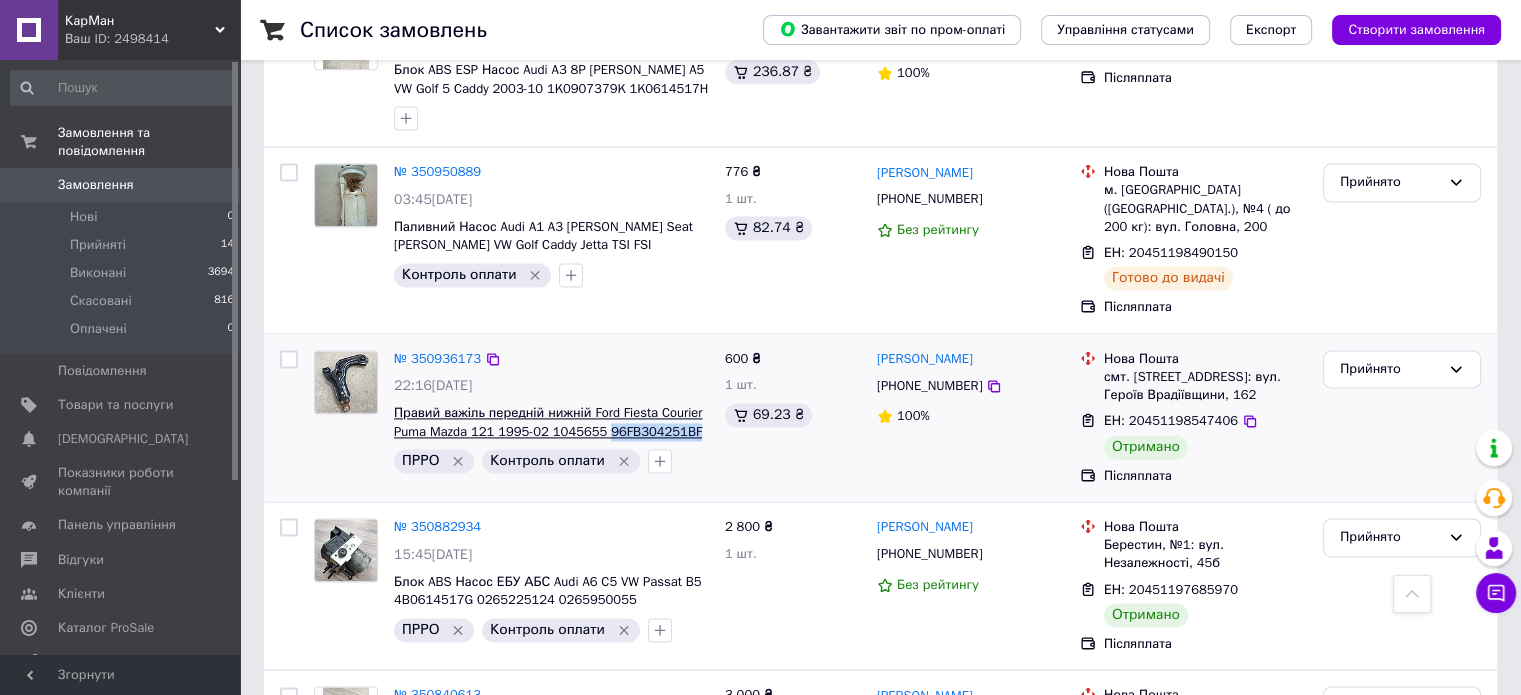 drag, startPoint x: 693, startPoint y: 295, endPoint x: 603, endPoint y: 294, distance: 90.005554 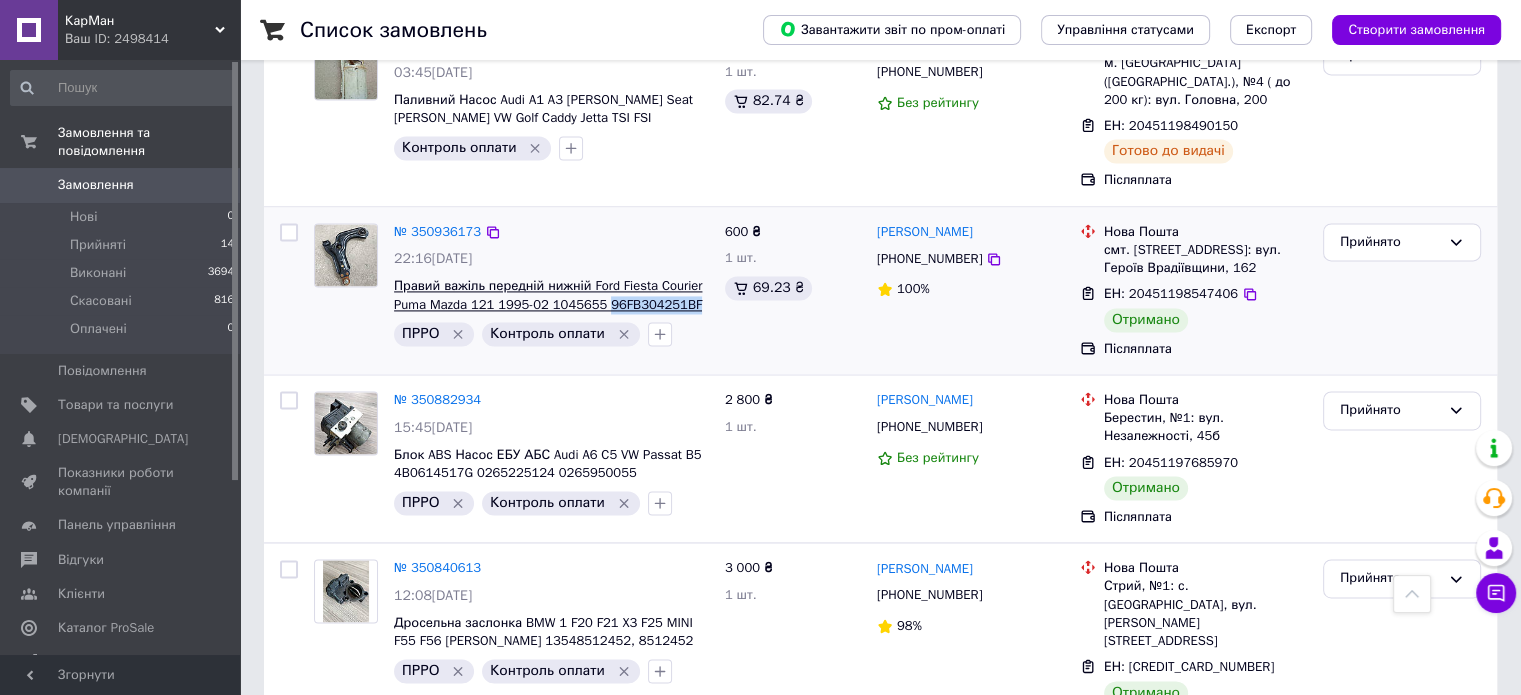 scroll, scrollTop: 2900, scrollLeft: 0, axis: vertical 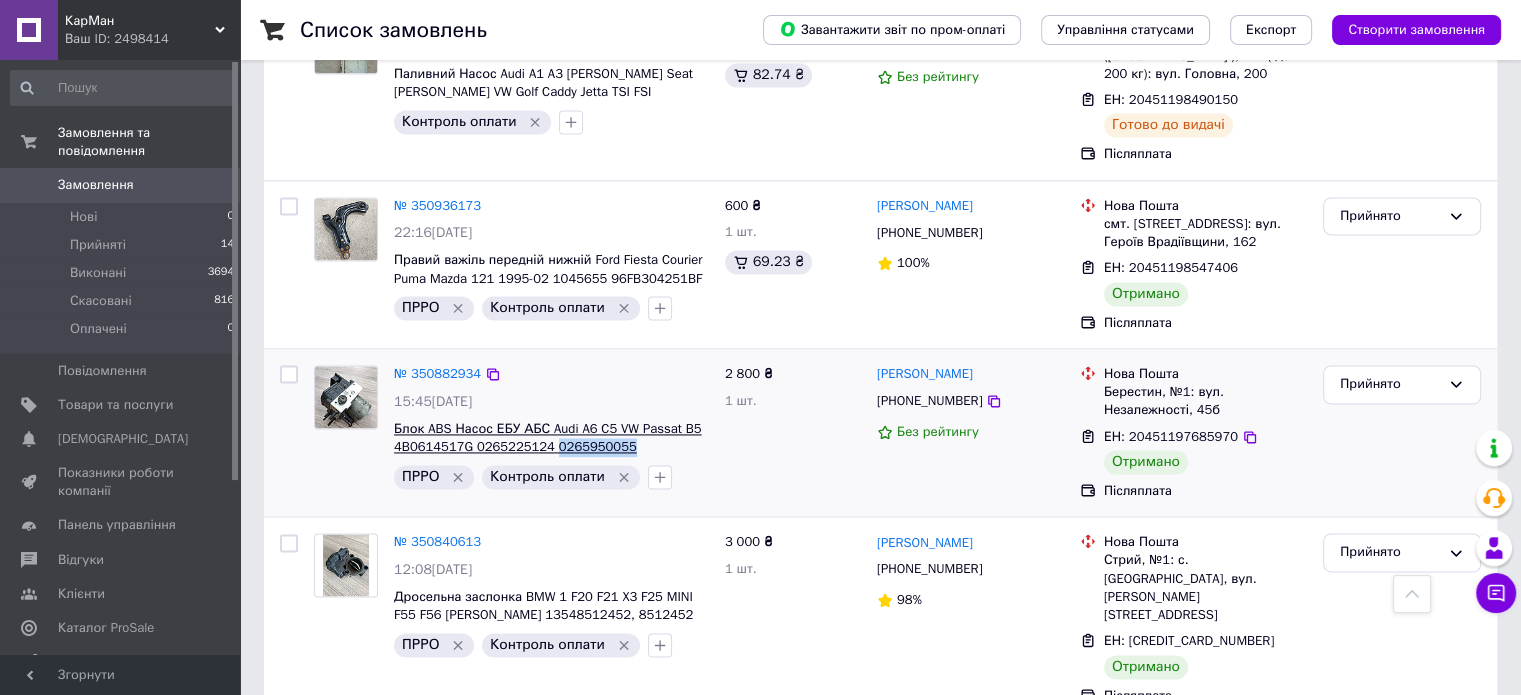 drag, startPoint x: 617, startPoint y: 310, endPoint x: 544, endPoint y: 315, distance: 73.171036 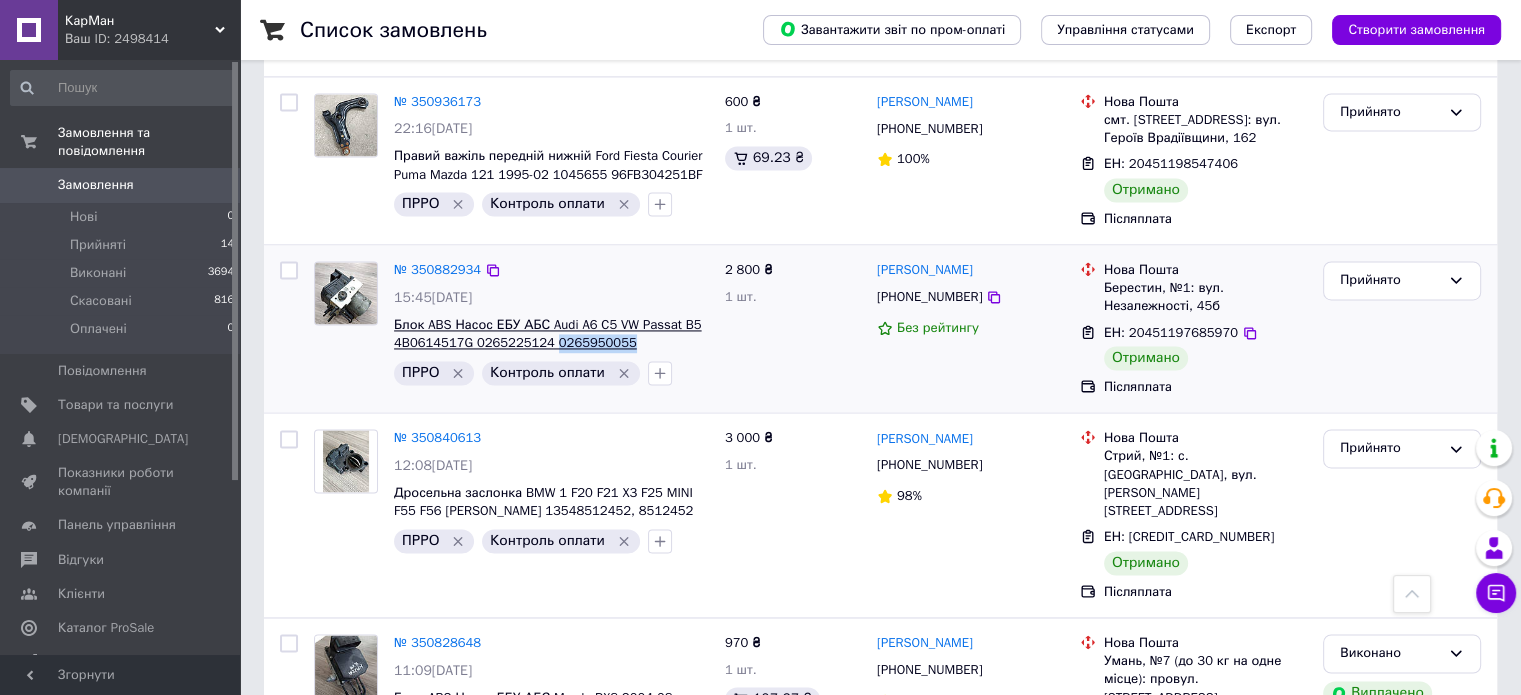 scroll, scrollTop: 3008, scrollLeft: 0, axis: vertical 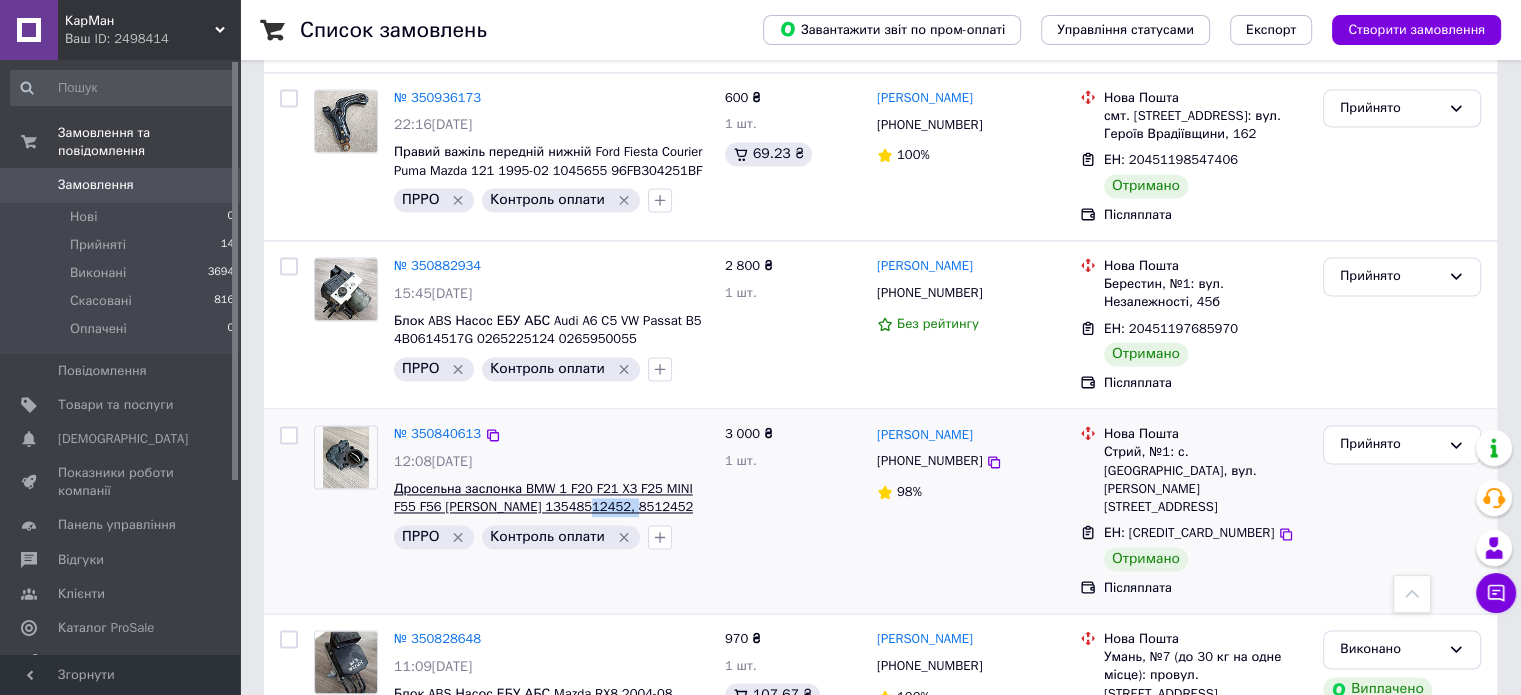 drag, startPoint x: 601, startPoint y: 370, endPoint x: 547, endPoint y: 366, distance: 54.147945 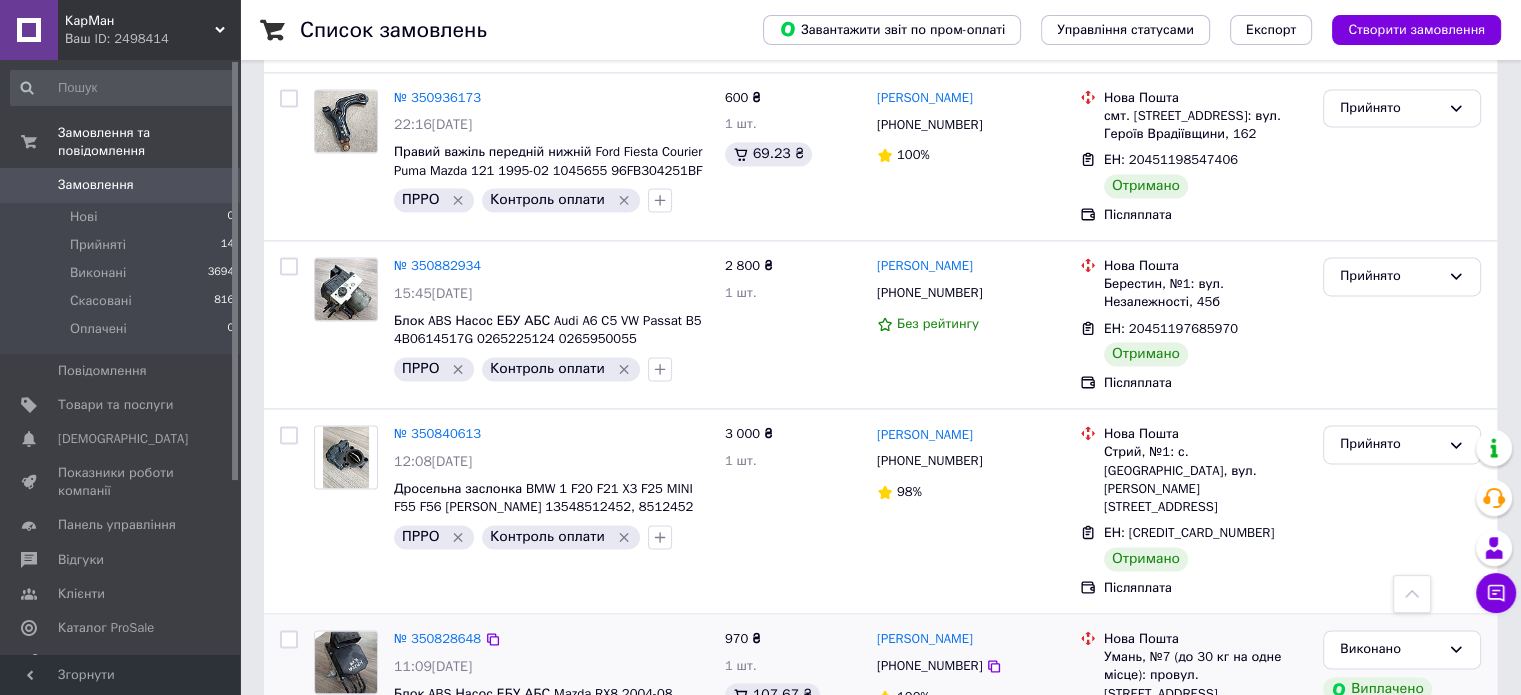 drag, startPoint x: 615, startPoint y: 538, endPoint x: 540, endPoint y: 539, distance: 75.00667 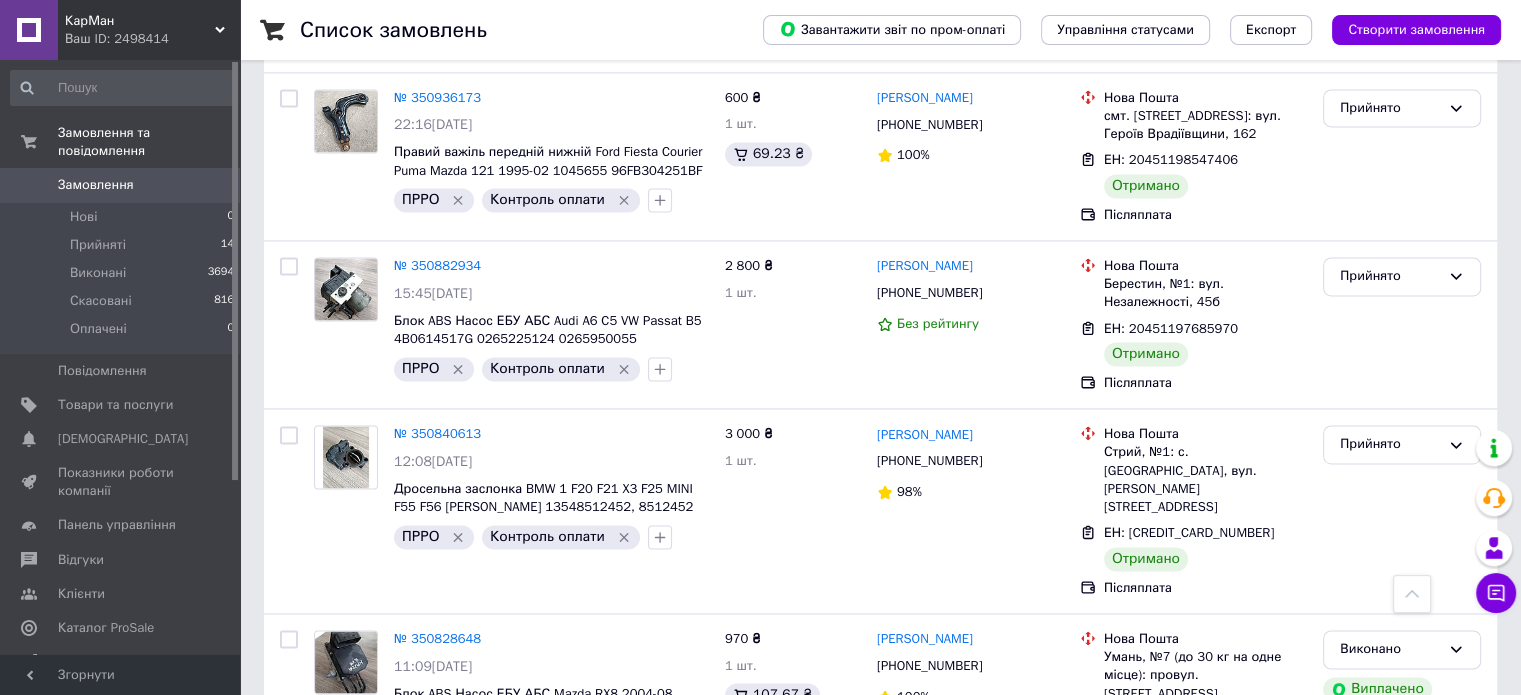 click on "2" at bounding box center [327, 845] 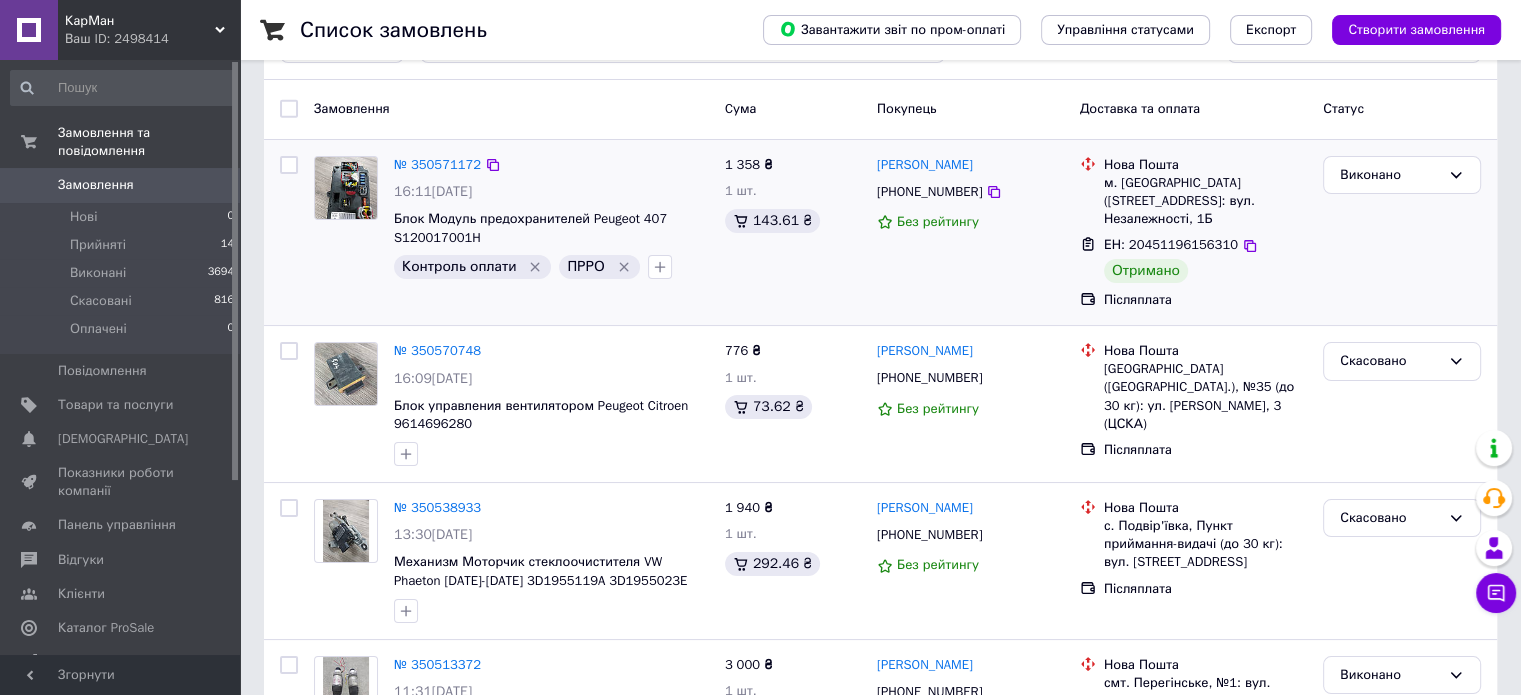 scroll, scrollTop: 87, scrollLeft: 0, axis: vertical 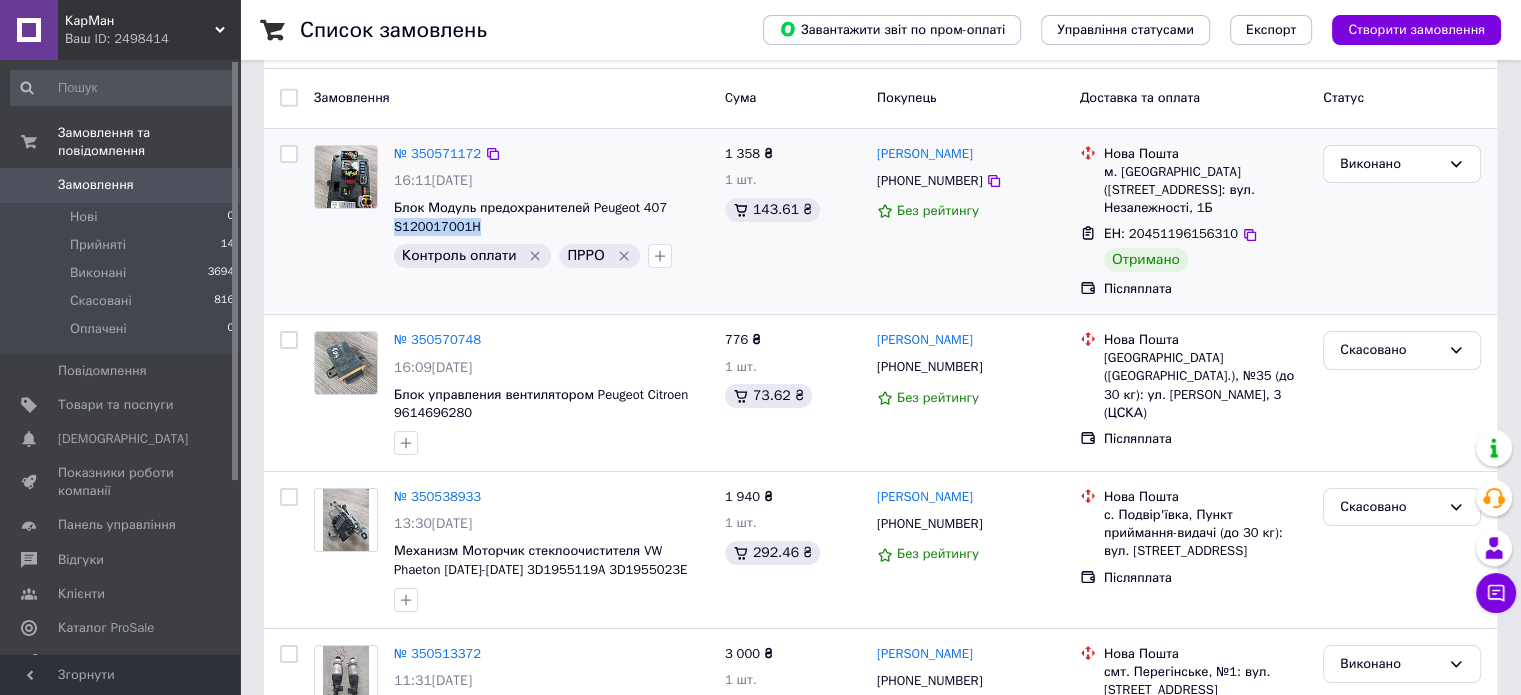 drag, startPoint x: 474, startPoint y: 227, endPoint x: 390, endPoint y: 227, distance: 84 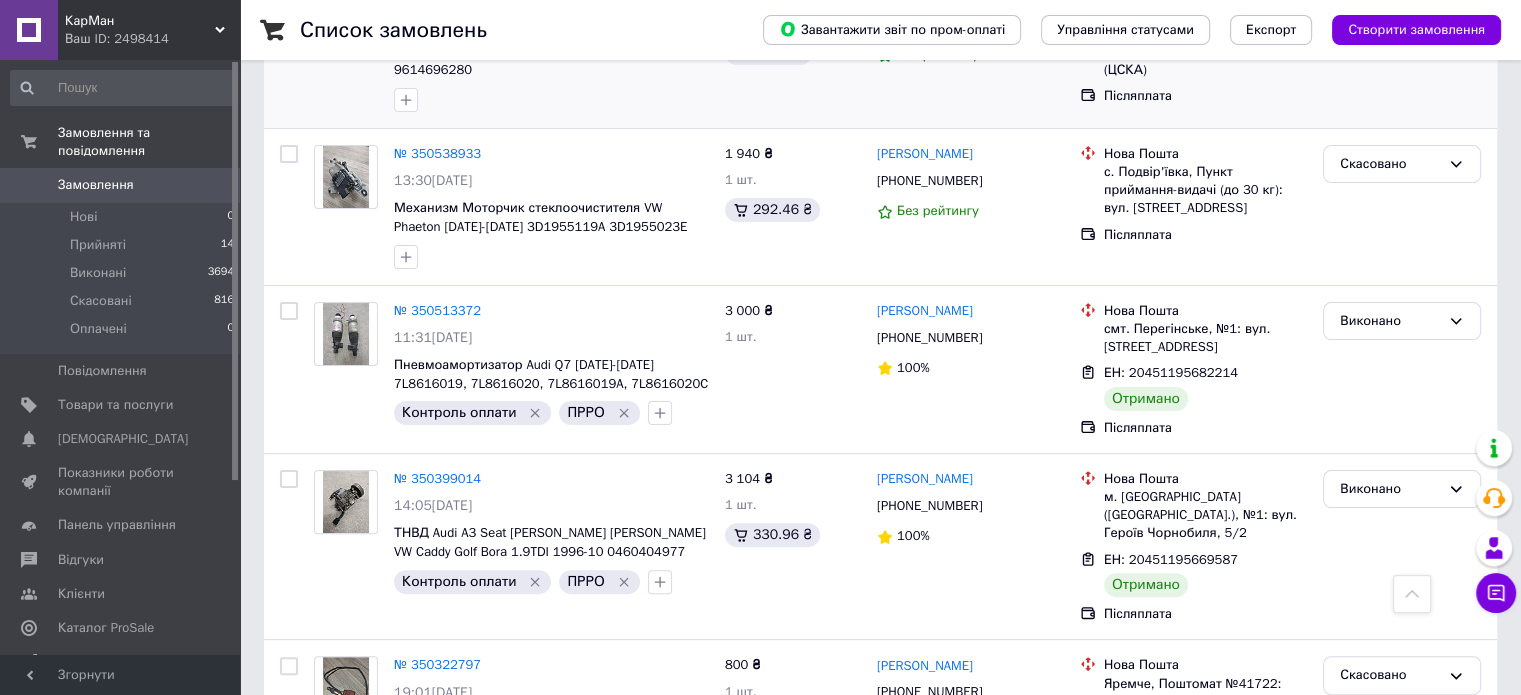 scroll, scrollTop: 476, scrollLeft: 0, axis: vertical 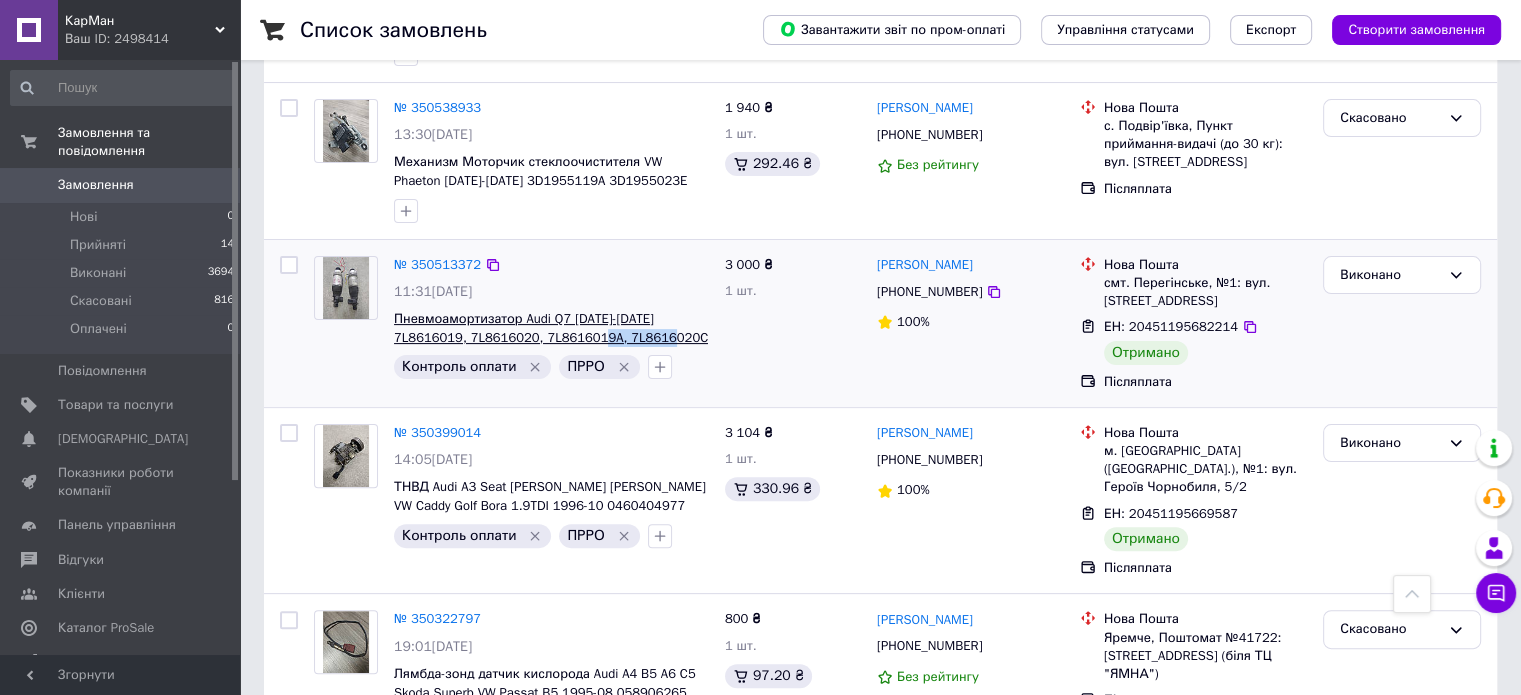 drag, startPoint x: 619, startPoint y: 337, endPoint x: 538, endPoint y: 336, distance: 81.00617 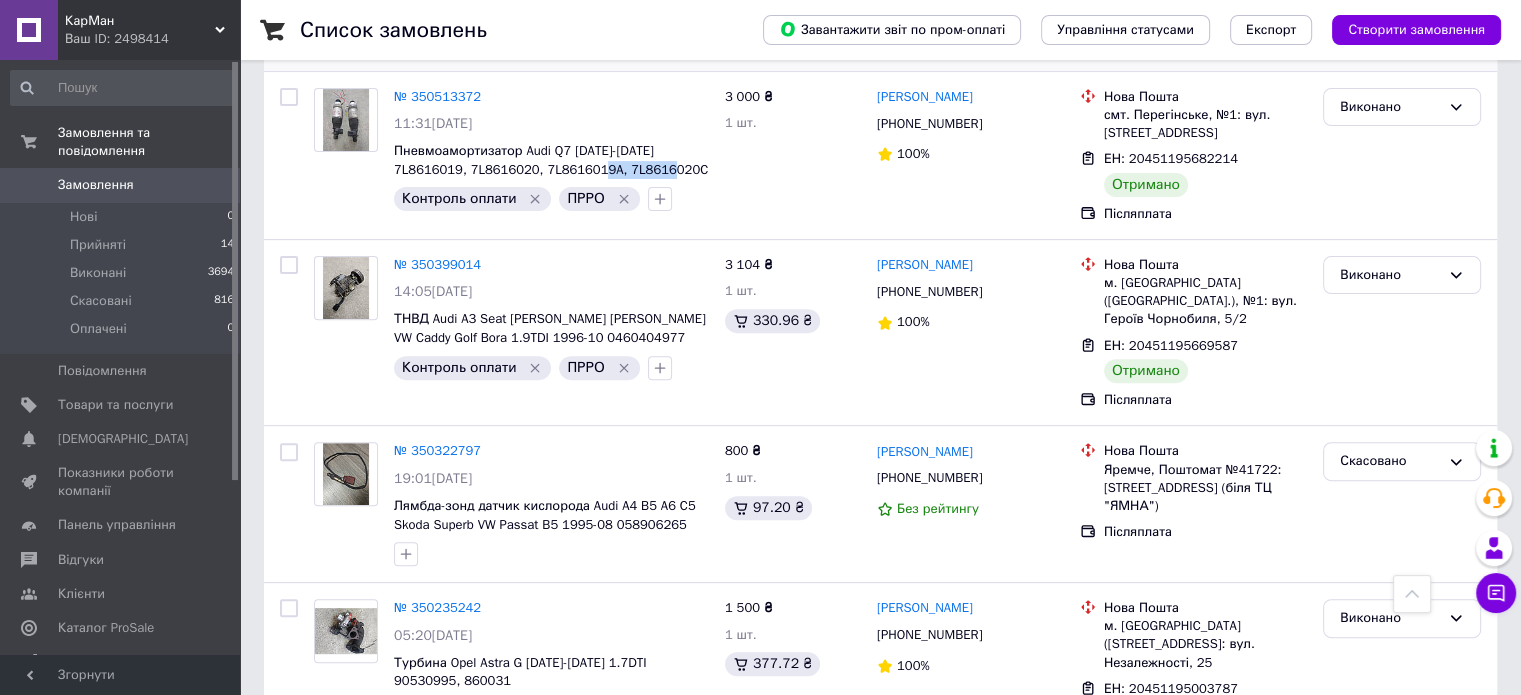scroll, scrollTop: 667, scrollLeft: 0, axis: vertical 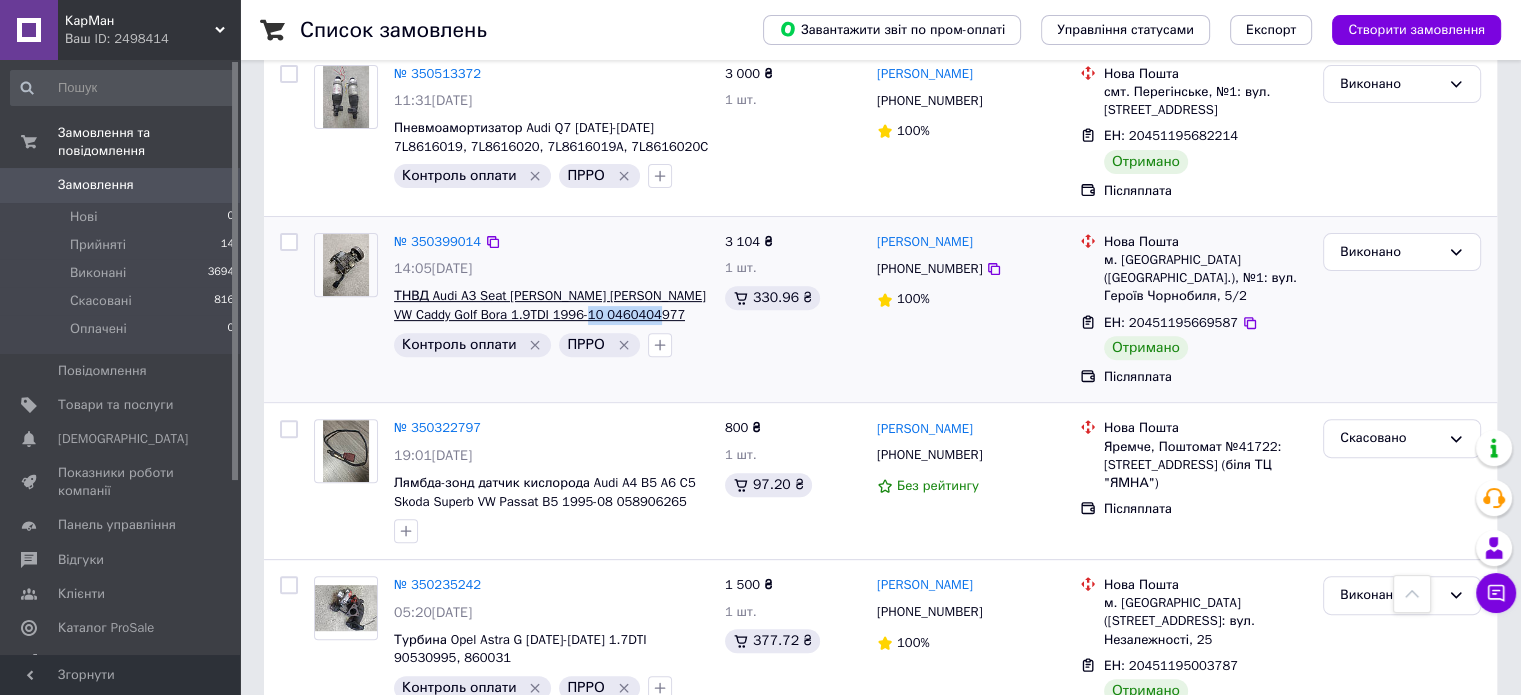 drag, startPoint x: 659, startPoint y: 311, endPoint x: 584, endPoint y: 311, distance: 75 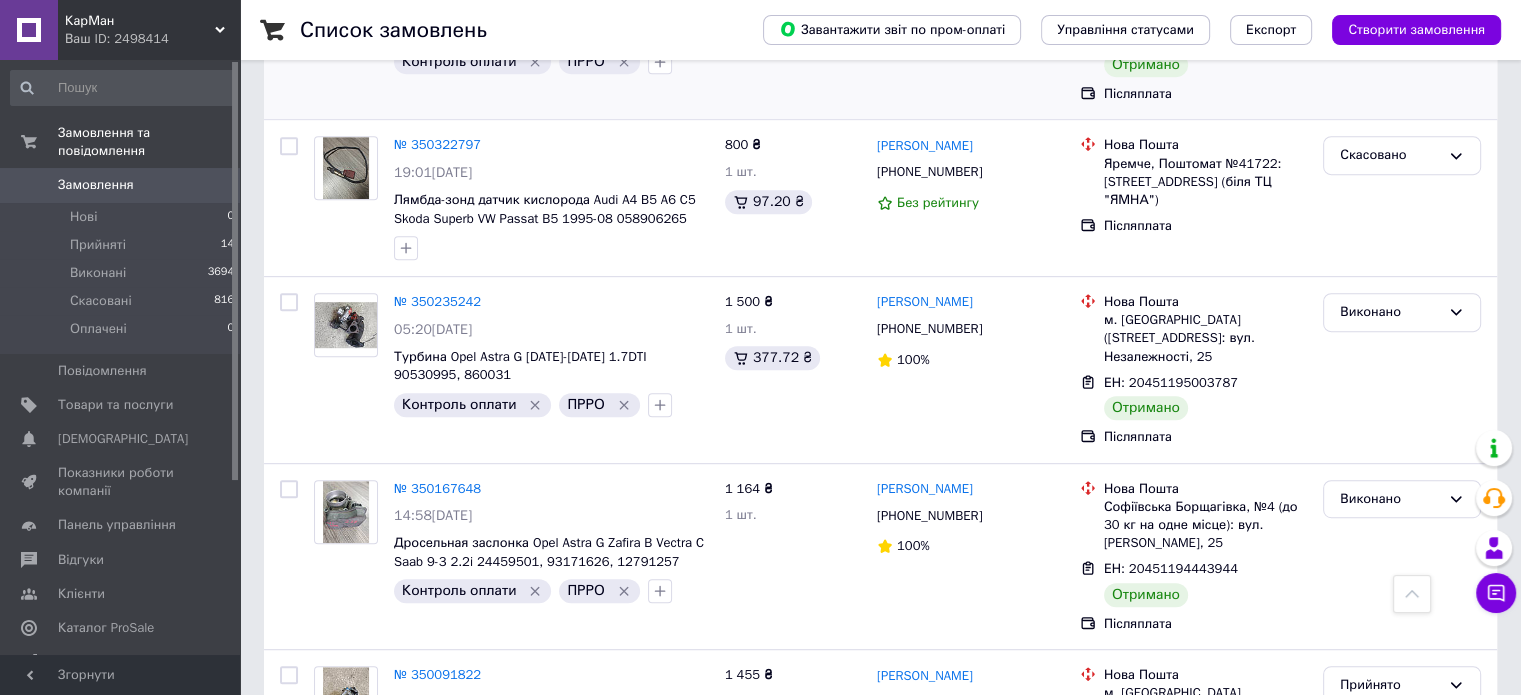 scroll, scrollTop: 963, scrollLeft: 0, axis: vertical 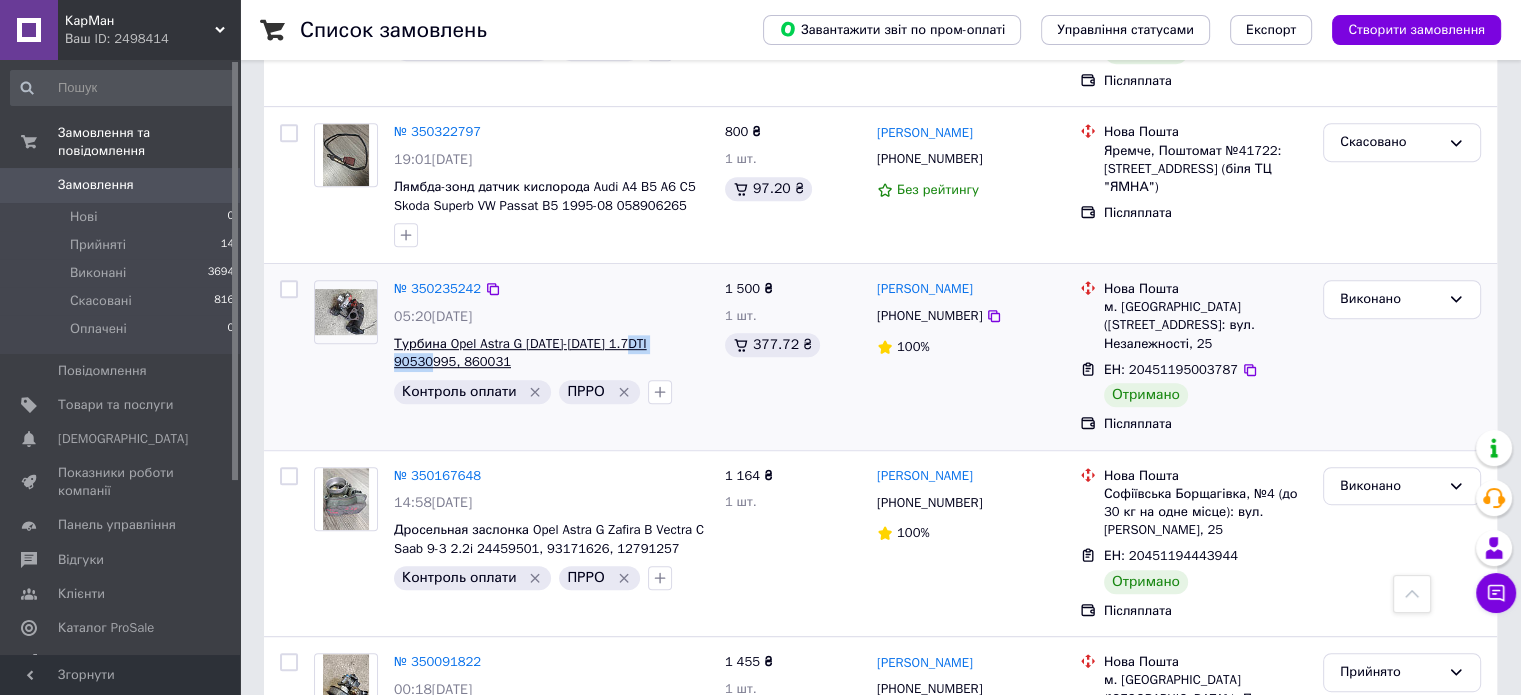 drag, startPoint x: 697, startPoint y: 321, endPoint x: 628, endPoint y: 318, distance: 69.065186 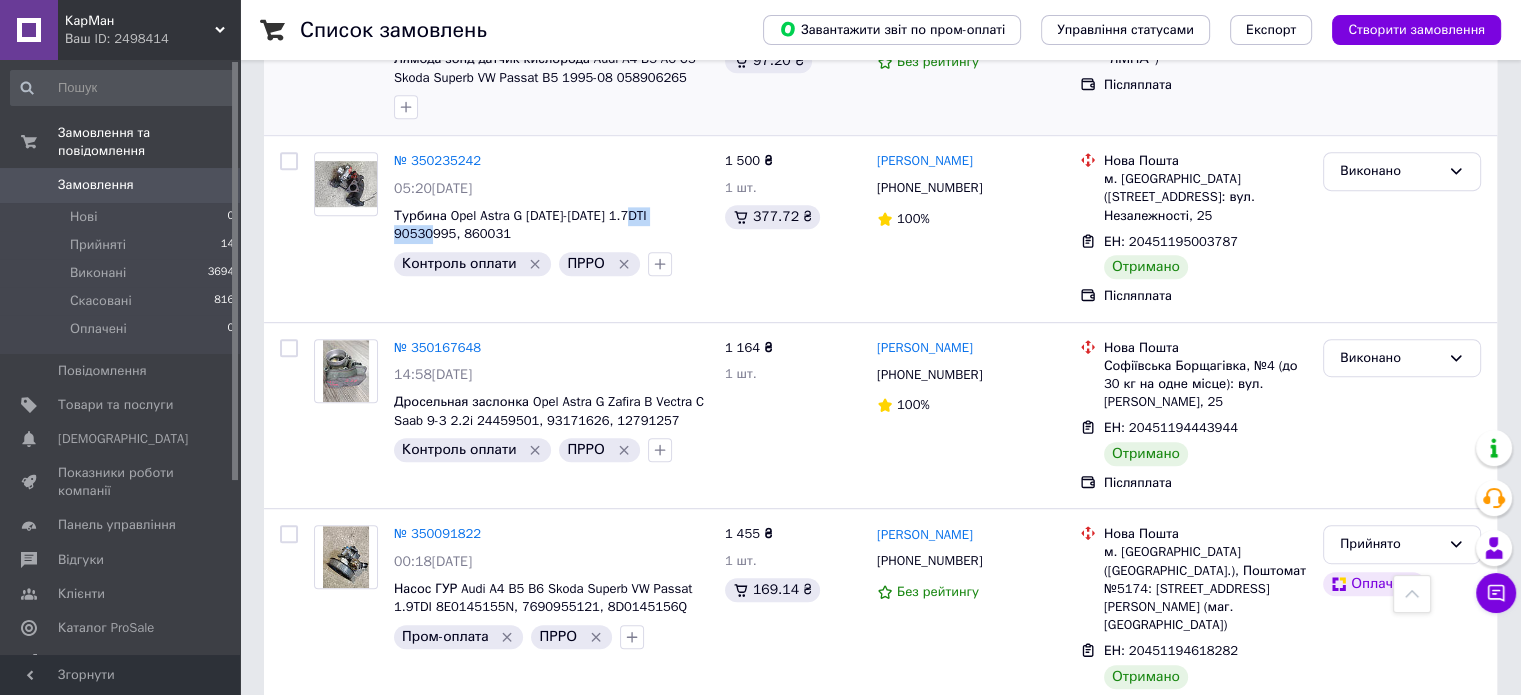 scroll, scrollTop: 1164, scrollLeft: 0, axis: vertical 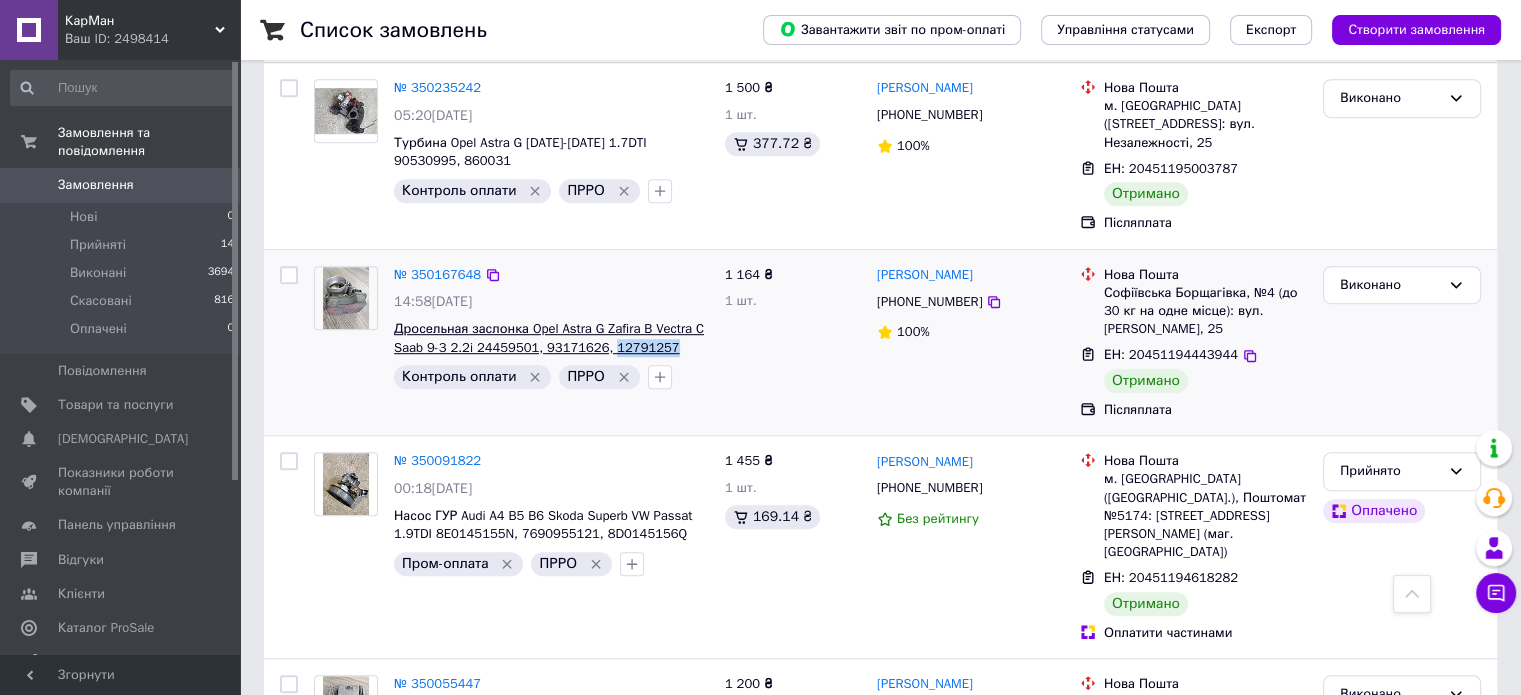drag, startPoint x: 660, startPoint y: 324, endPoint x: 600, endPoint y: 328, distance: 60.133186 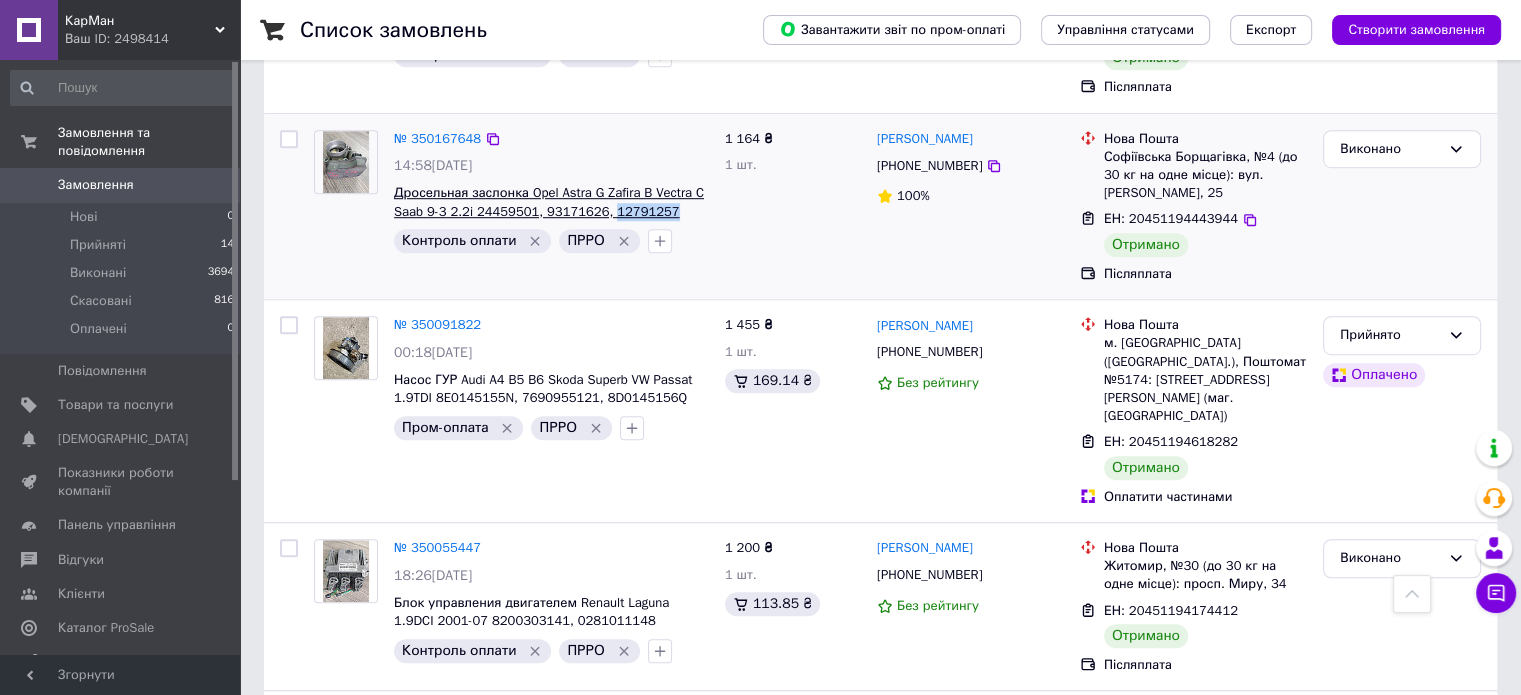 scroll, scrollTop: 1302, scrollLeft: 0, axis: vertical 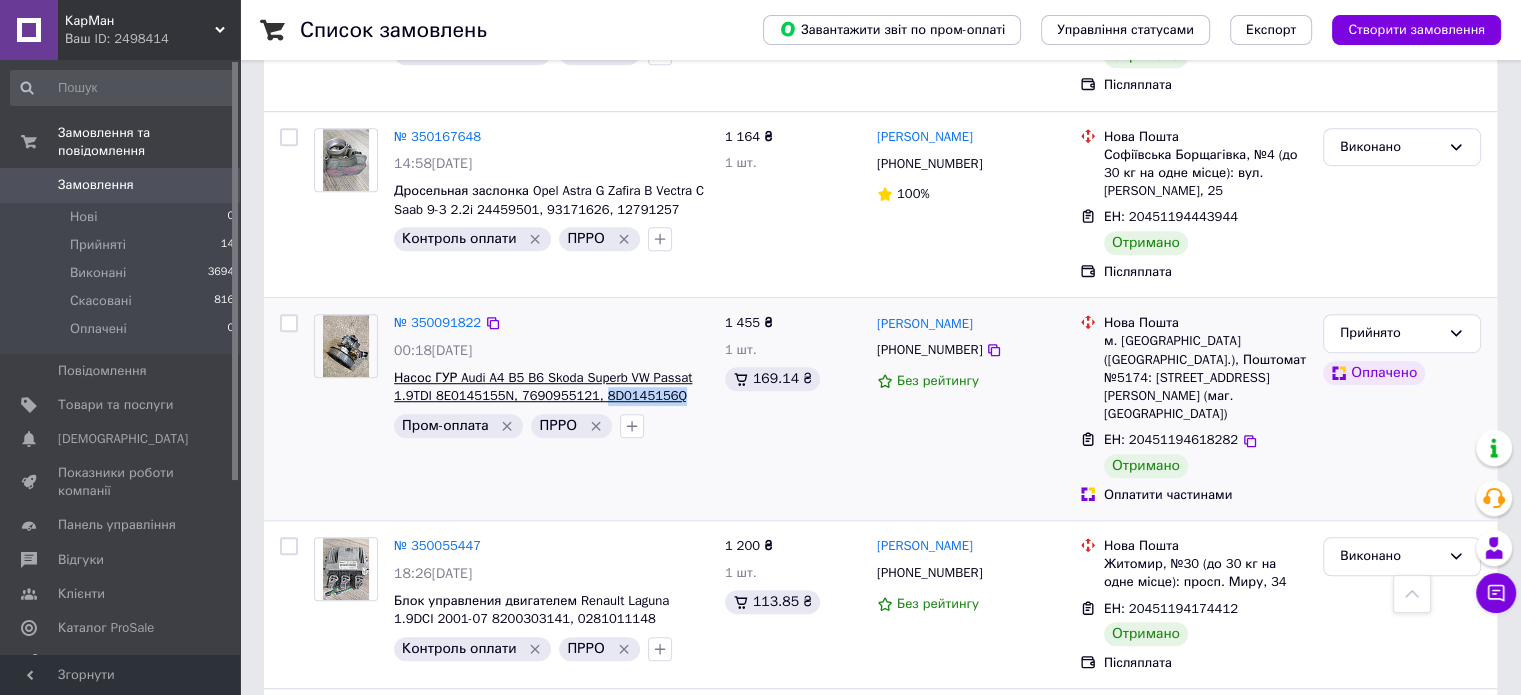drag, startPoint x: 671, startPoint y: 376, endPoint x: 592, endPoint y: 368, distance: 79.40403 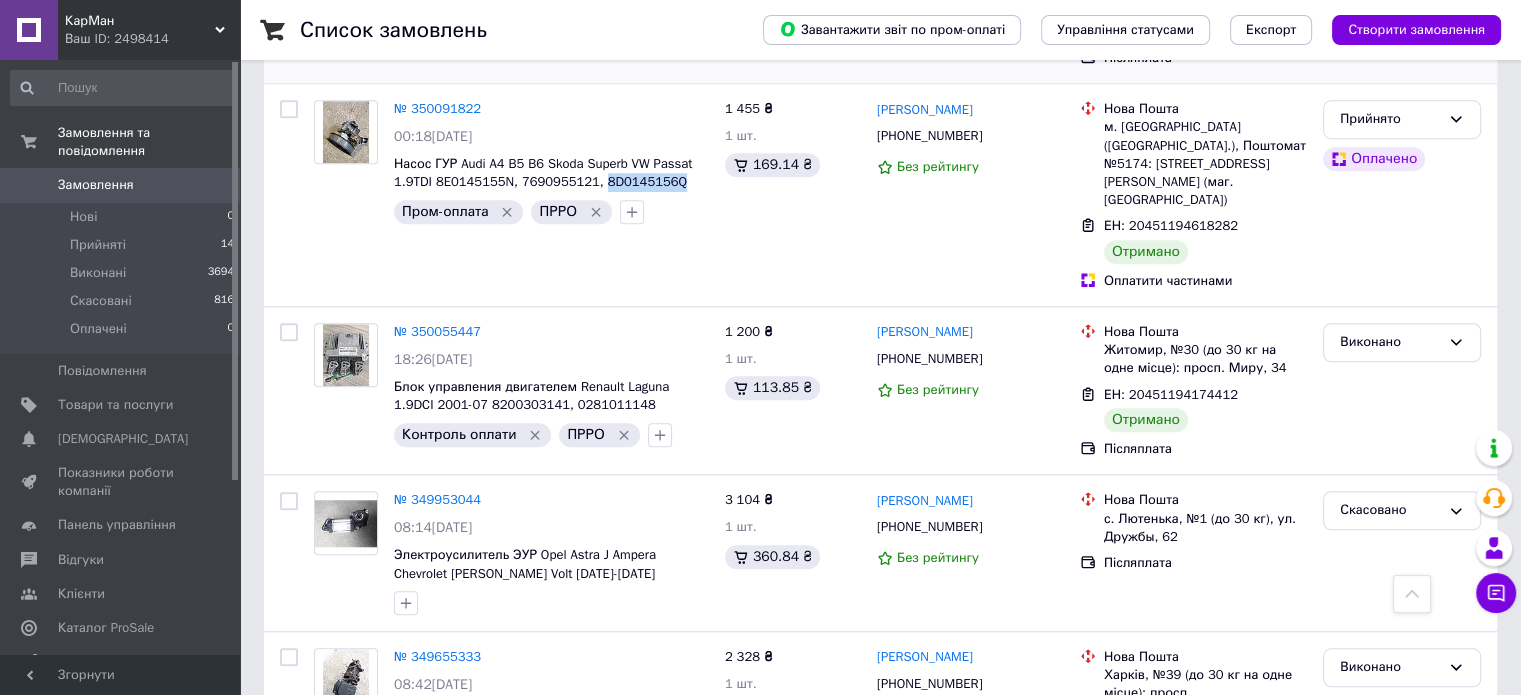 scroll, scrollTop: 1520, scrollLeft: 0, axis: vertical 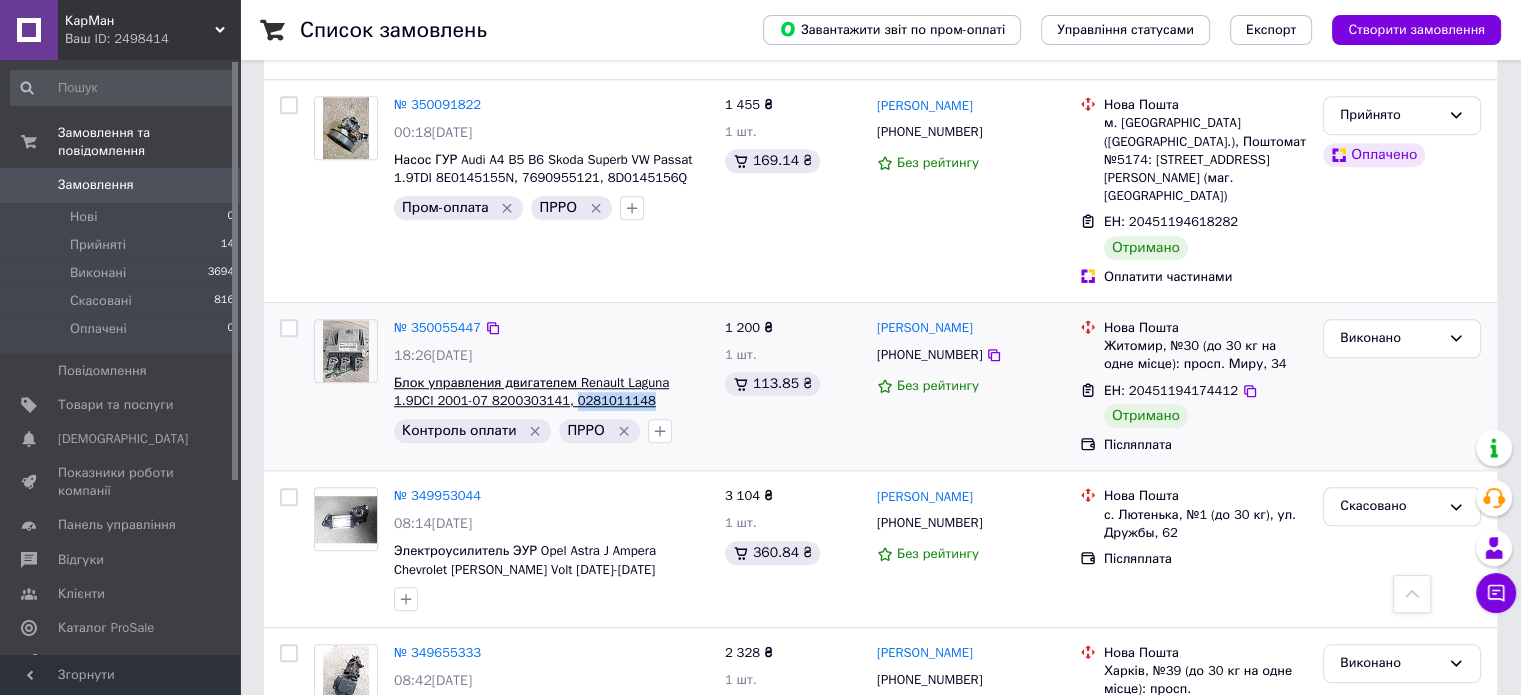 drag, startPoint x: 604, startPoint y: 342, endPoint x: 520, endPoint y: 342, distance: 84 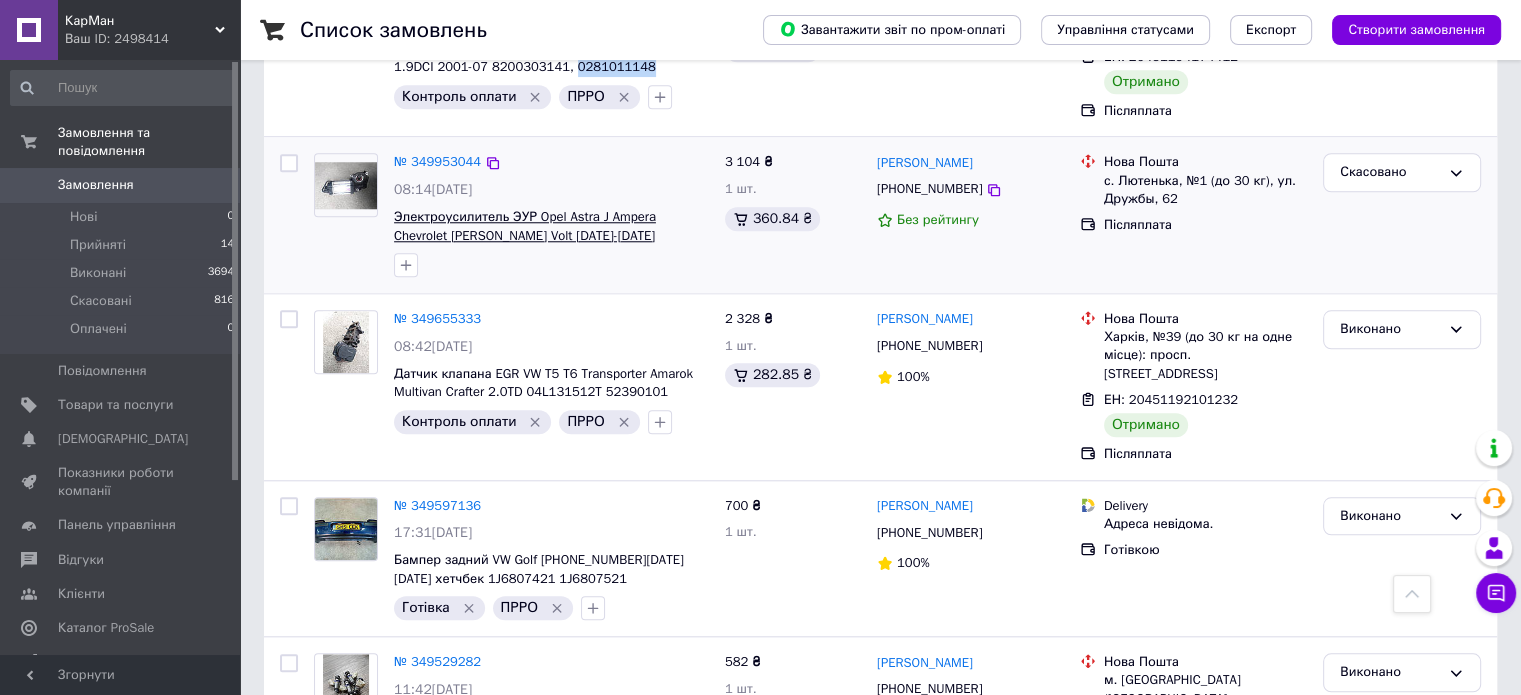 scroll, scrollTop: 1856, scrollLeft: 0, axis: vertical 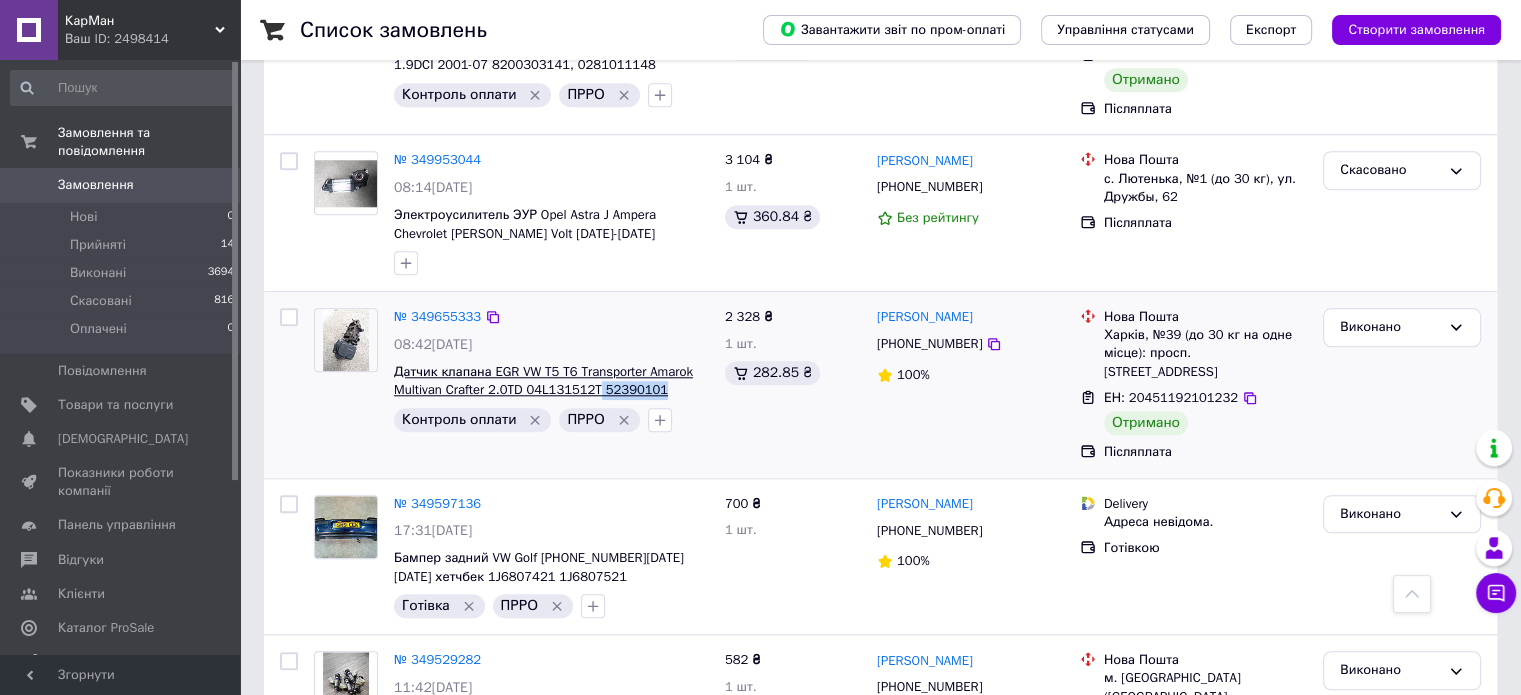 drag, startPoint x: 660, startPoint y: 338, endPoint x: 596, endPoint y: 328, distance: 64.77654 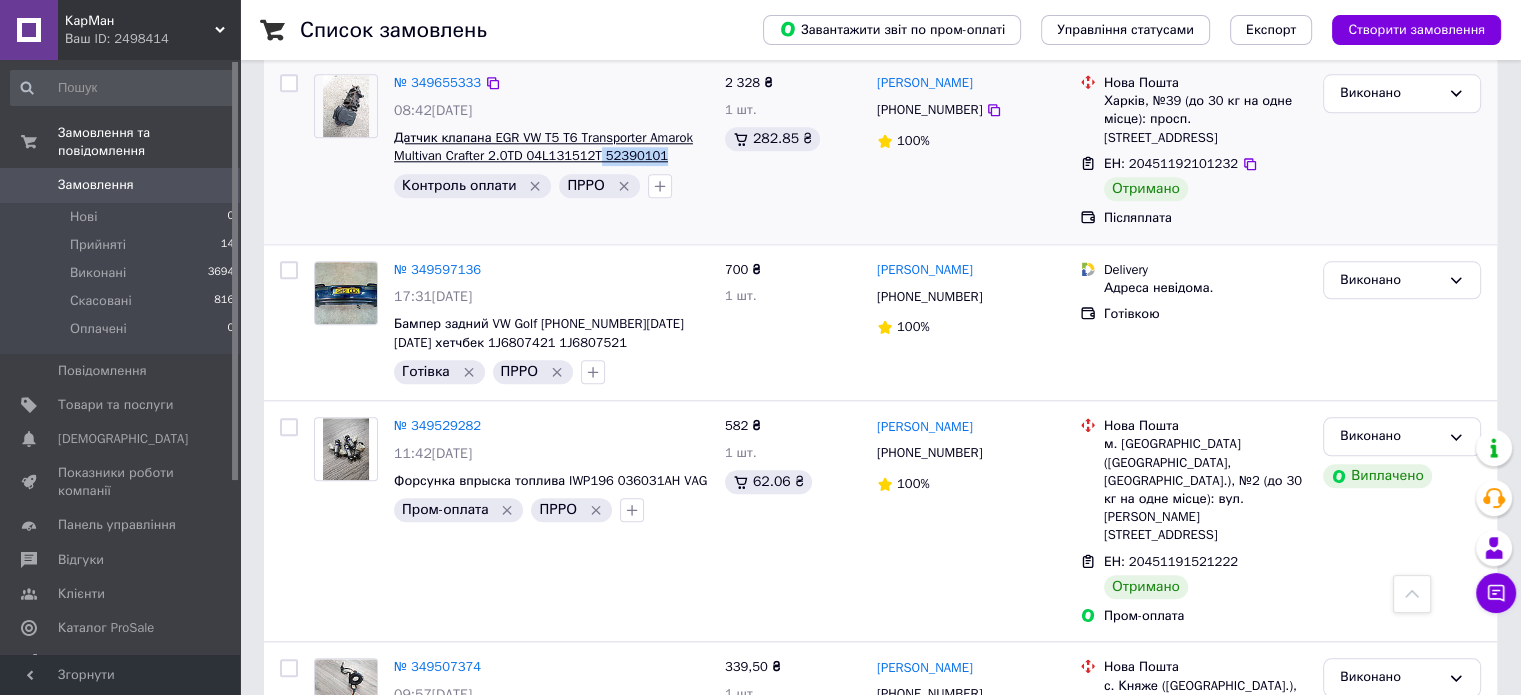 scroll, scrollTop: 2188, scrollLeft: 0, axis: vertical 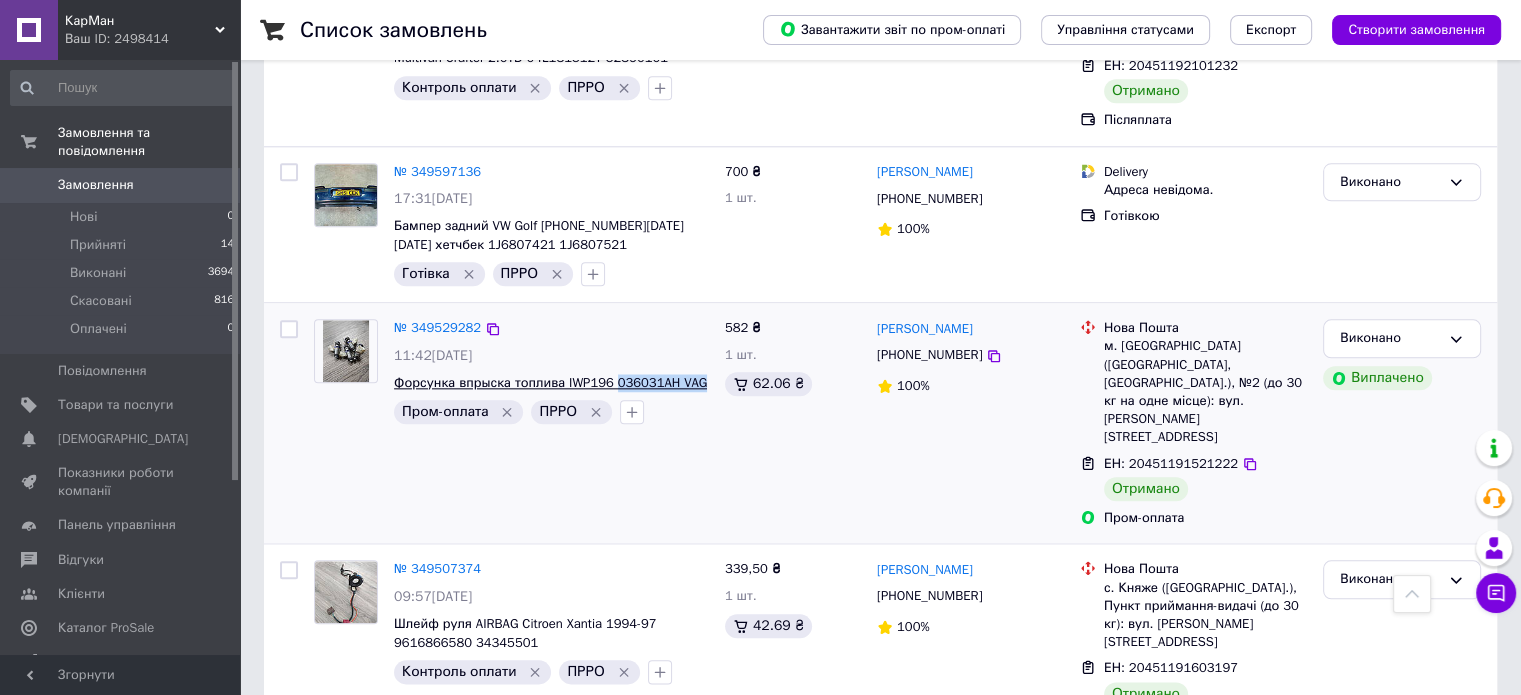 drag, startPoint x: 701, startPoint y: 325, endPoint x: 610, endPoint y: 321, distance: 91.08787 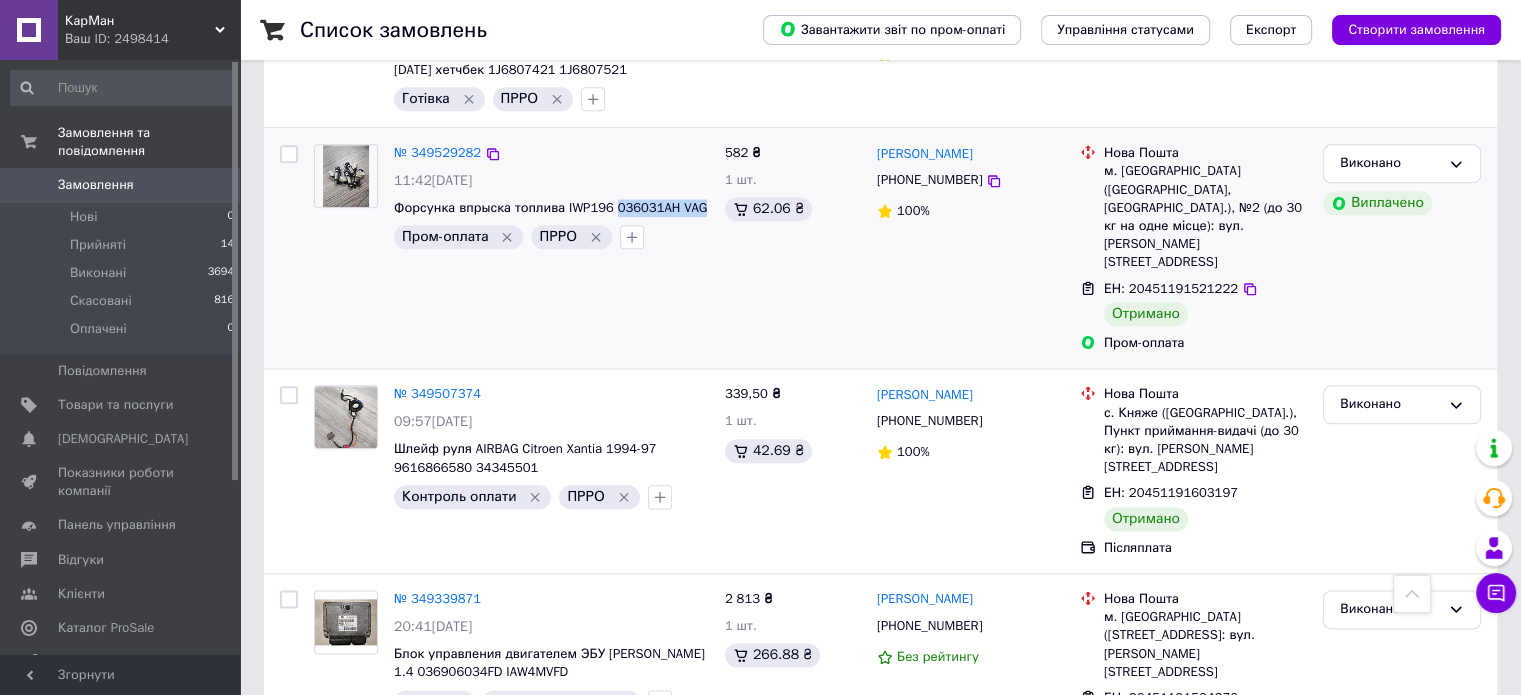 scroll, scrollTop: 2371, scrollLeft: 0, axis: vertical 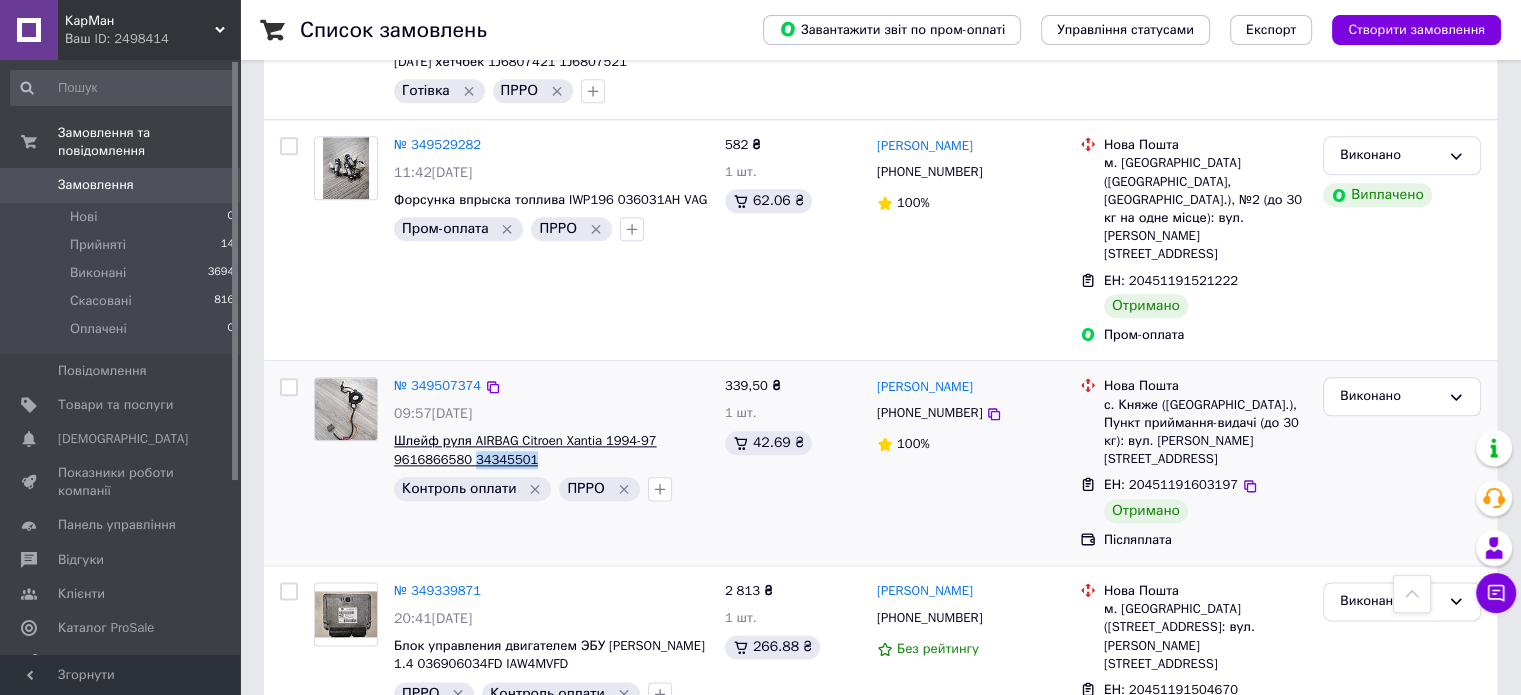 drag, startPoint x: 533, startPoint y: 349, endPoint x: 467, endPoint y: 345, distance: 66.1211 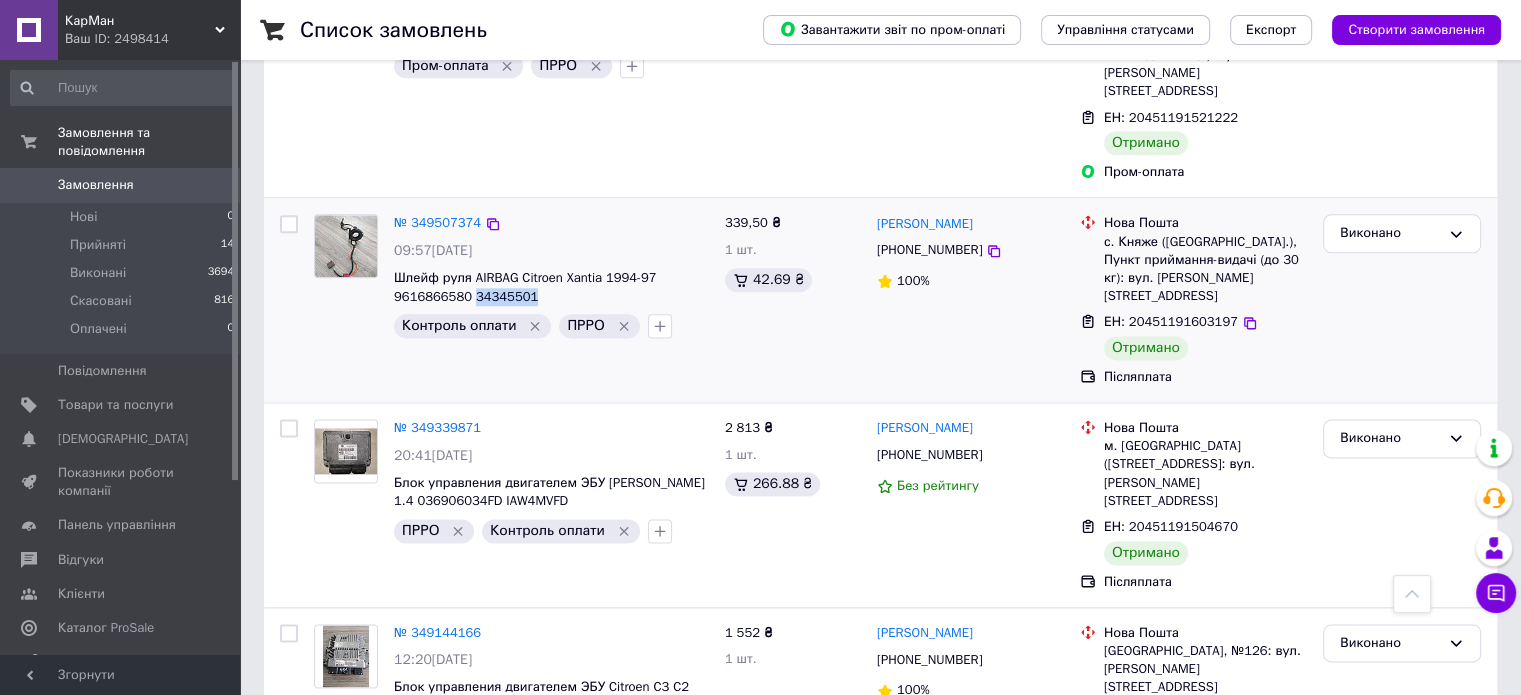 scroll, scrollTop: 2535, scrollLeft: 0, axis: vertical 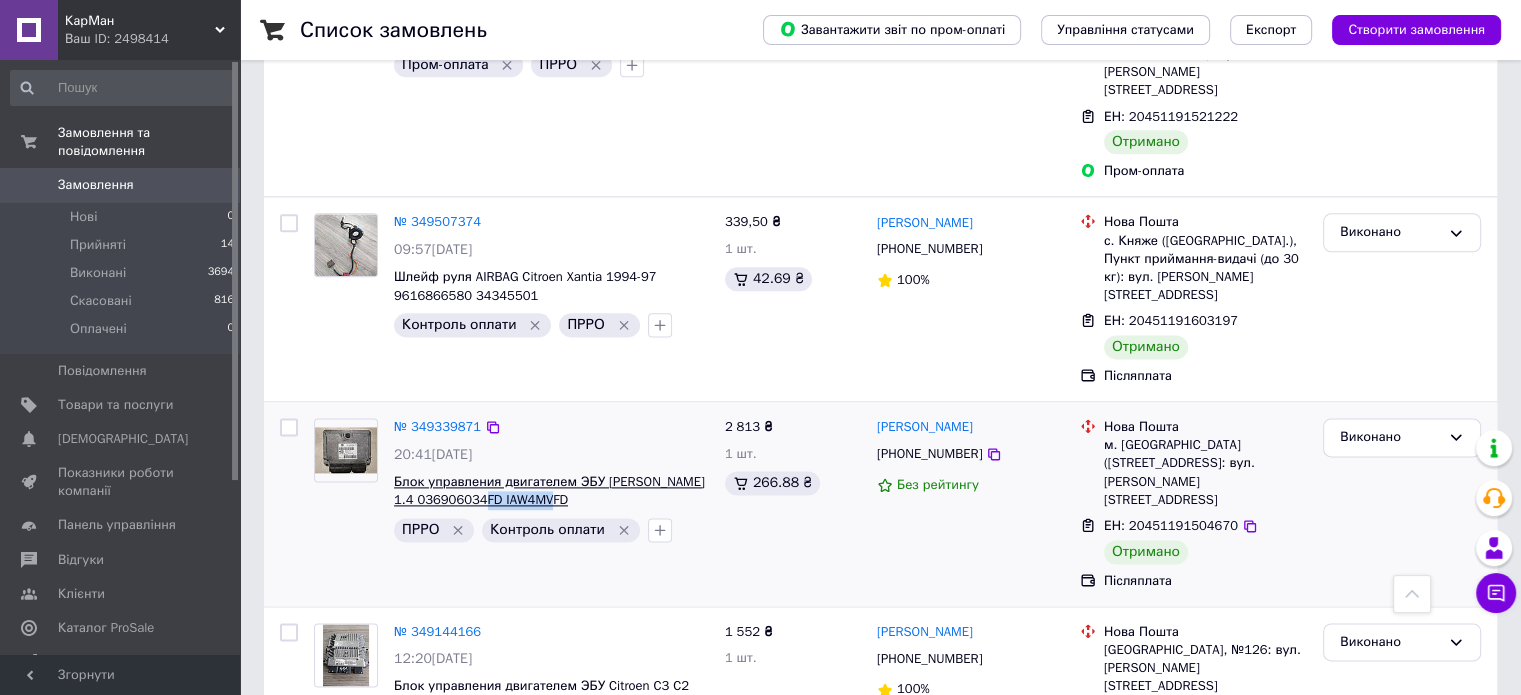 drag, startPoint x: 556, startPoint y: 370, endPoint x: 473, endPoint y: 363, distance: 83.294655 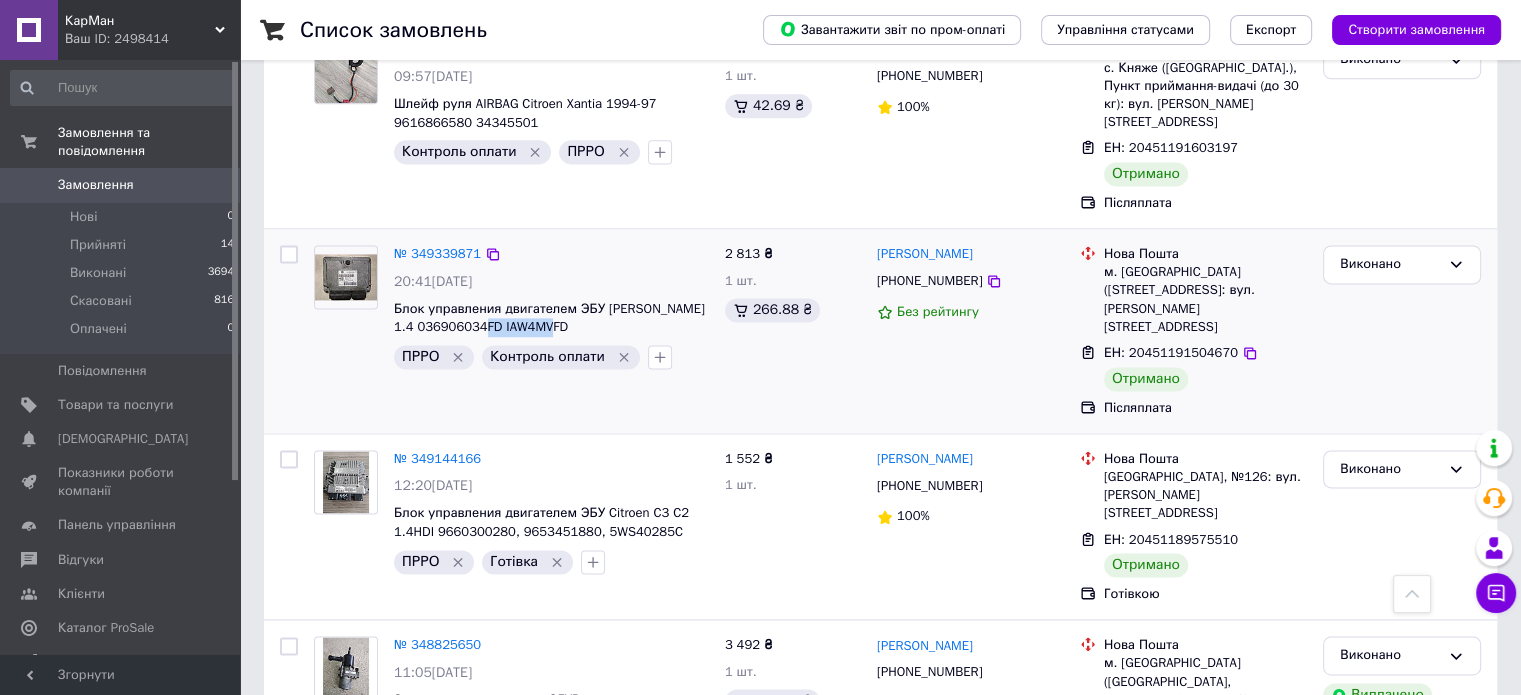 scroll, scrollTop: 2736, scrollLeft: 0, axis: vertical 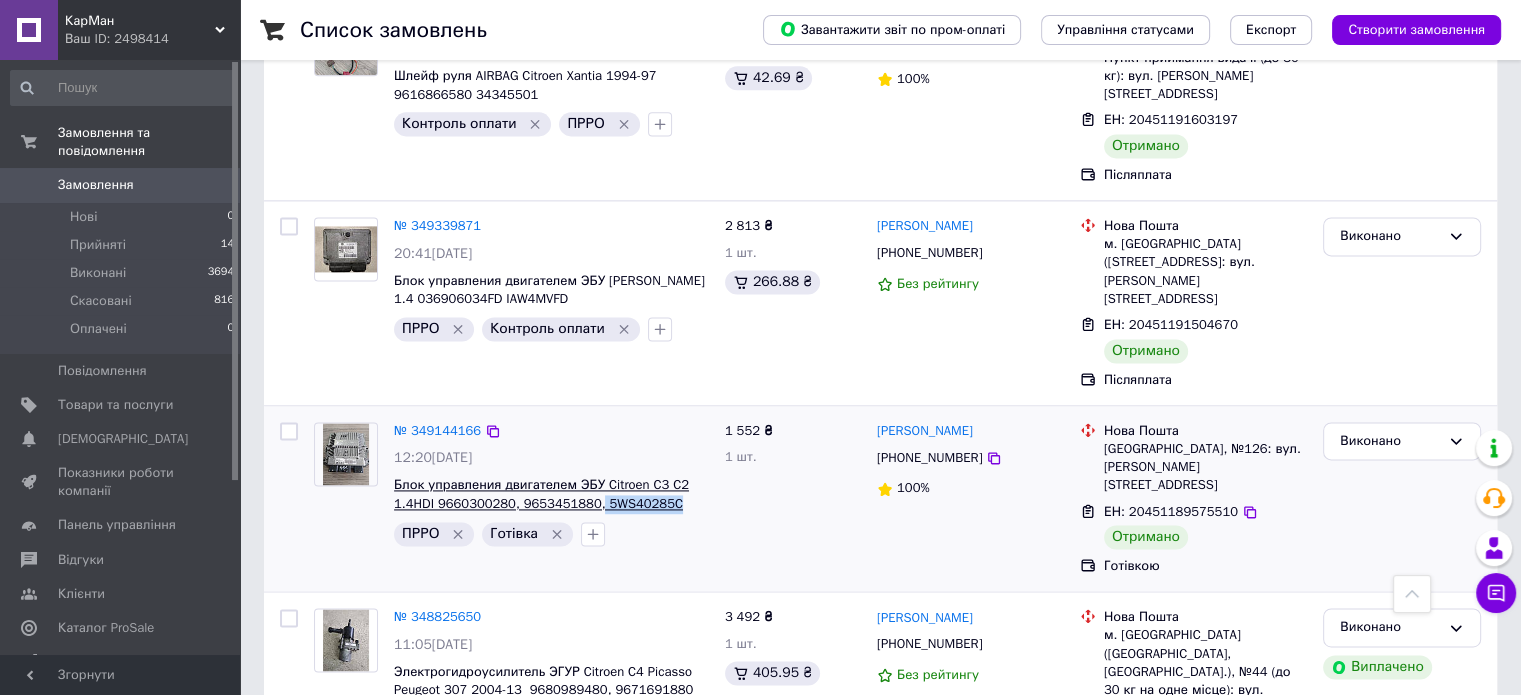 drag, startPoint x: 668, startPoint y: 357, endPoint x: 587, endPoint y: 351, distance: 81.22192 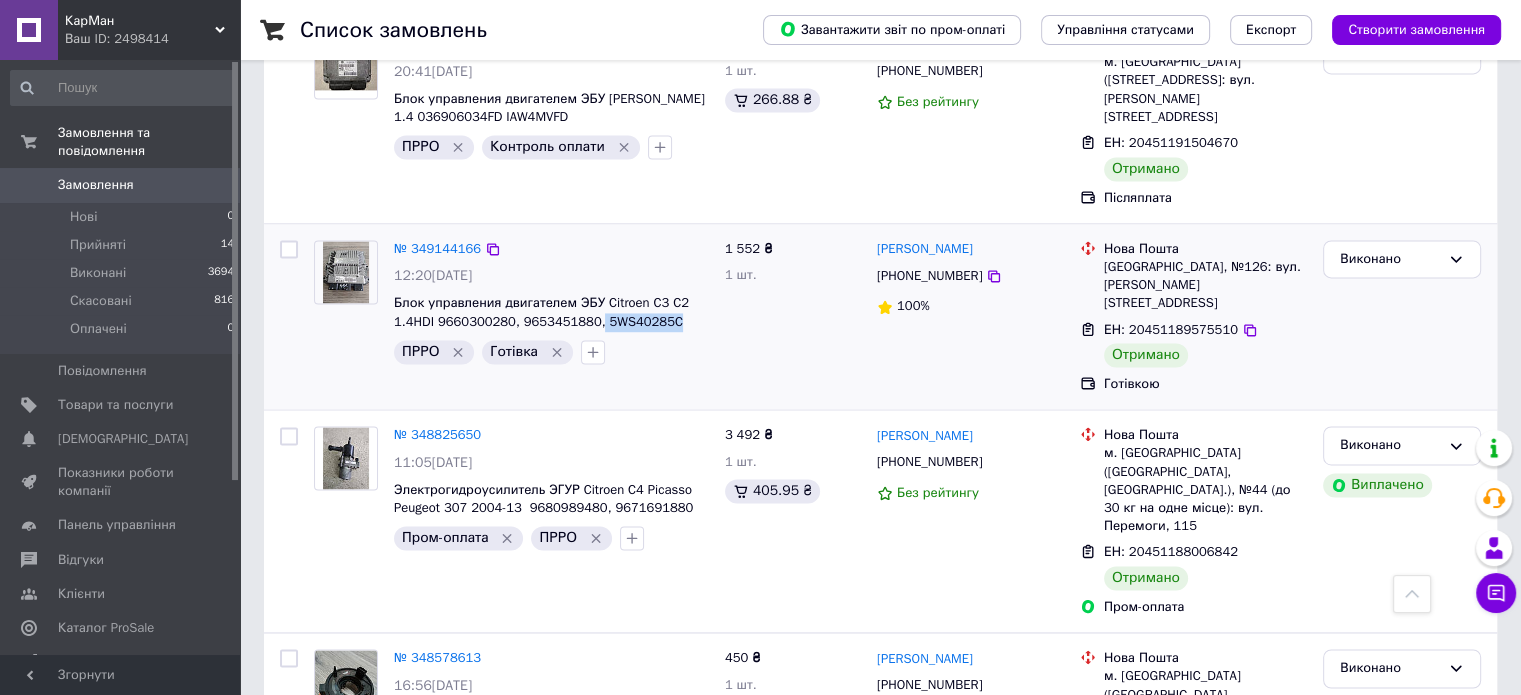 scroll, scrollTop: 2919, scrollLeft: 0, axis: vertical 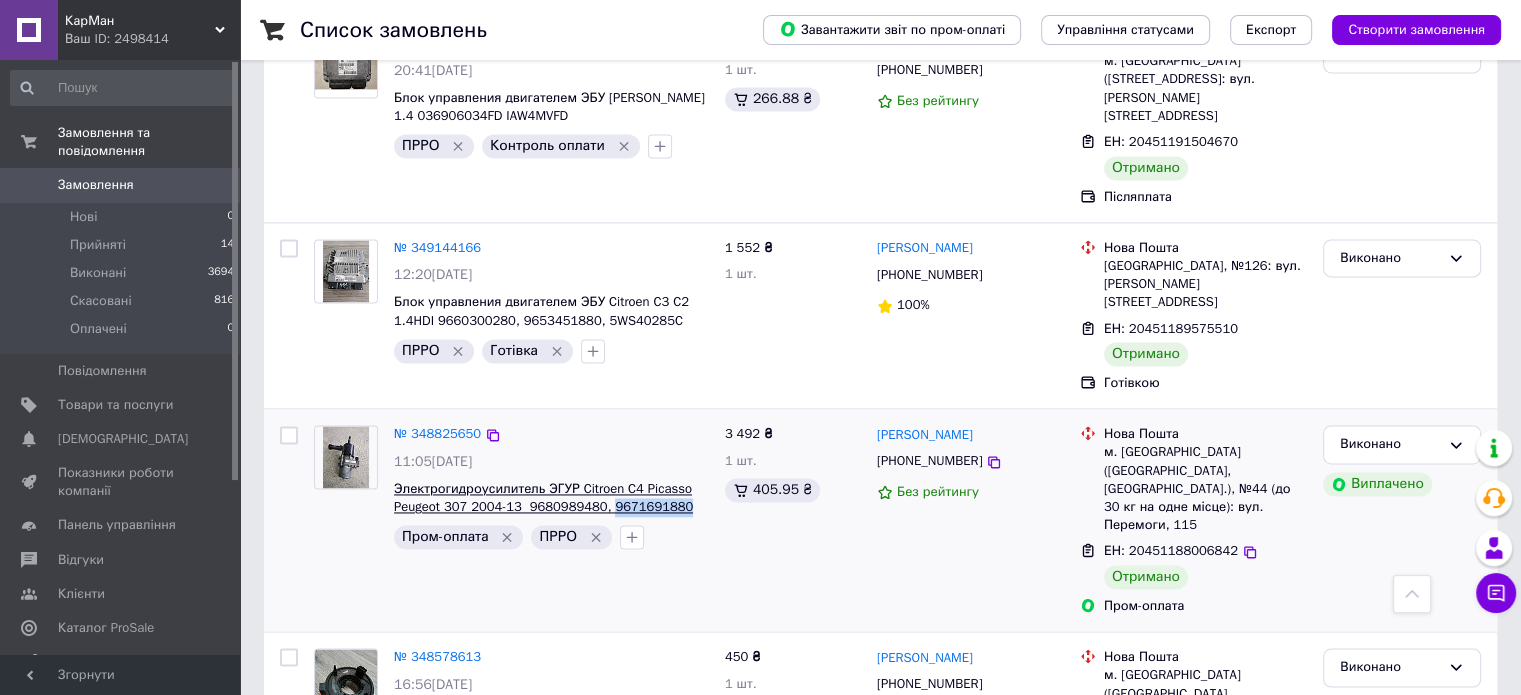 drag, startPoint x: 676, startPoint y: 343, endPoint x: 600, endPoint y: 339, distance: 76.105194 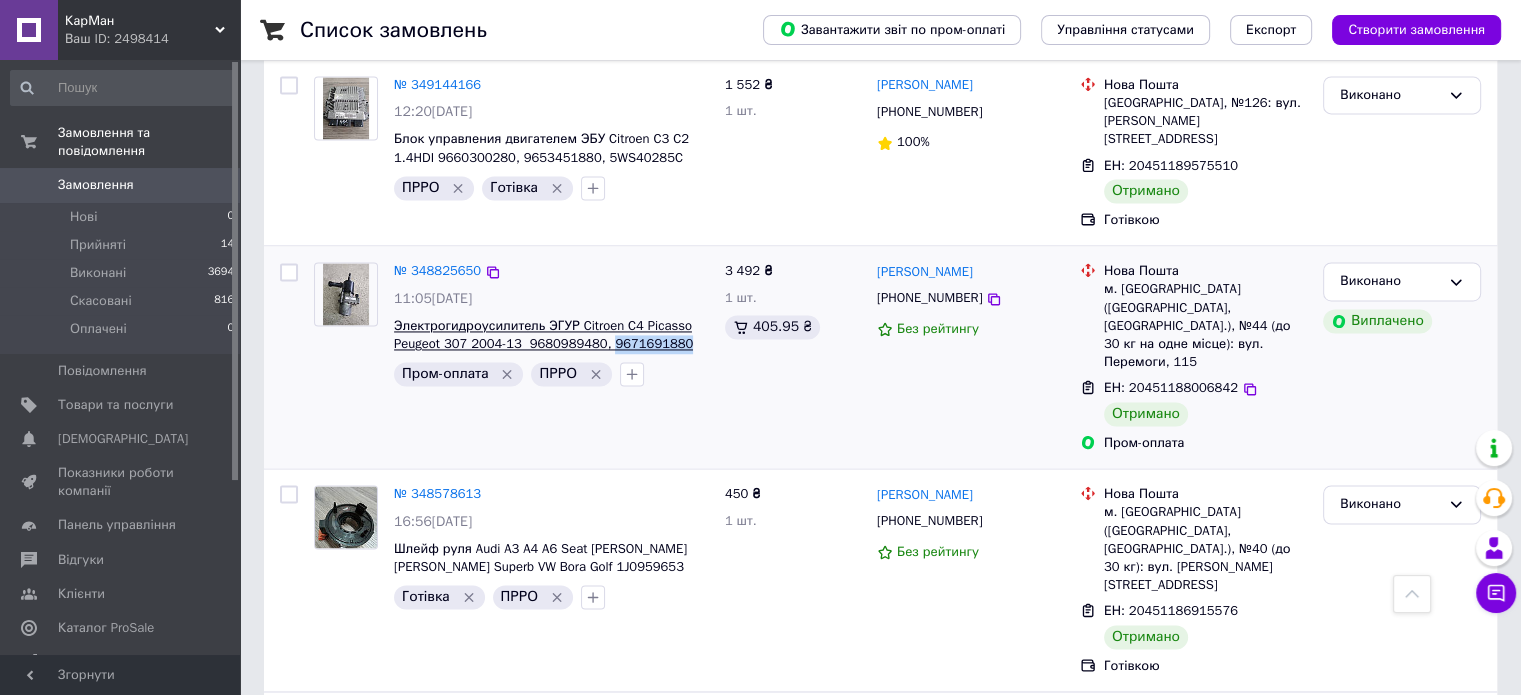 scroll, scrollTop: 3099, scrollLeft: 0, axis: vertical 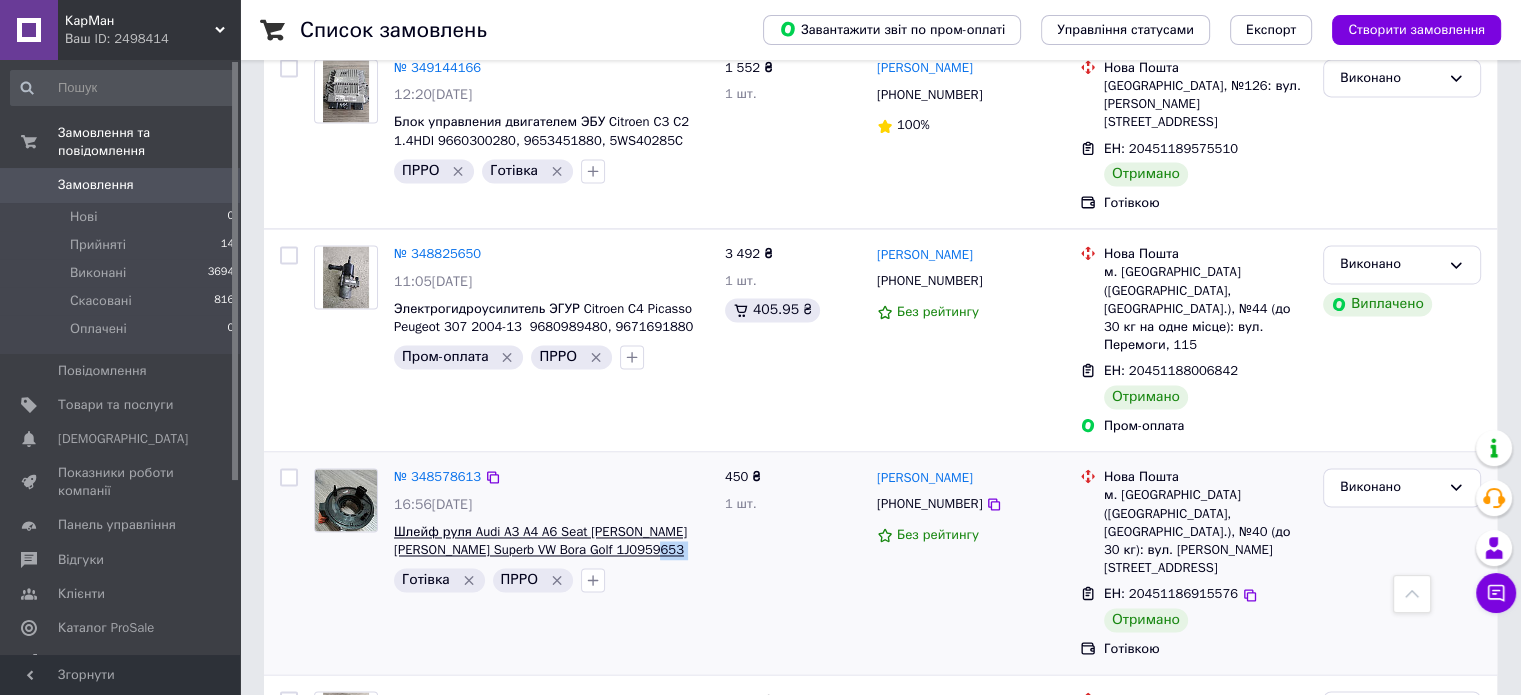 drag, startPoint x: 703, startPoint y: 358, endPoint x: 627, endPoint y: 358, distance: 76 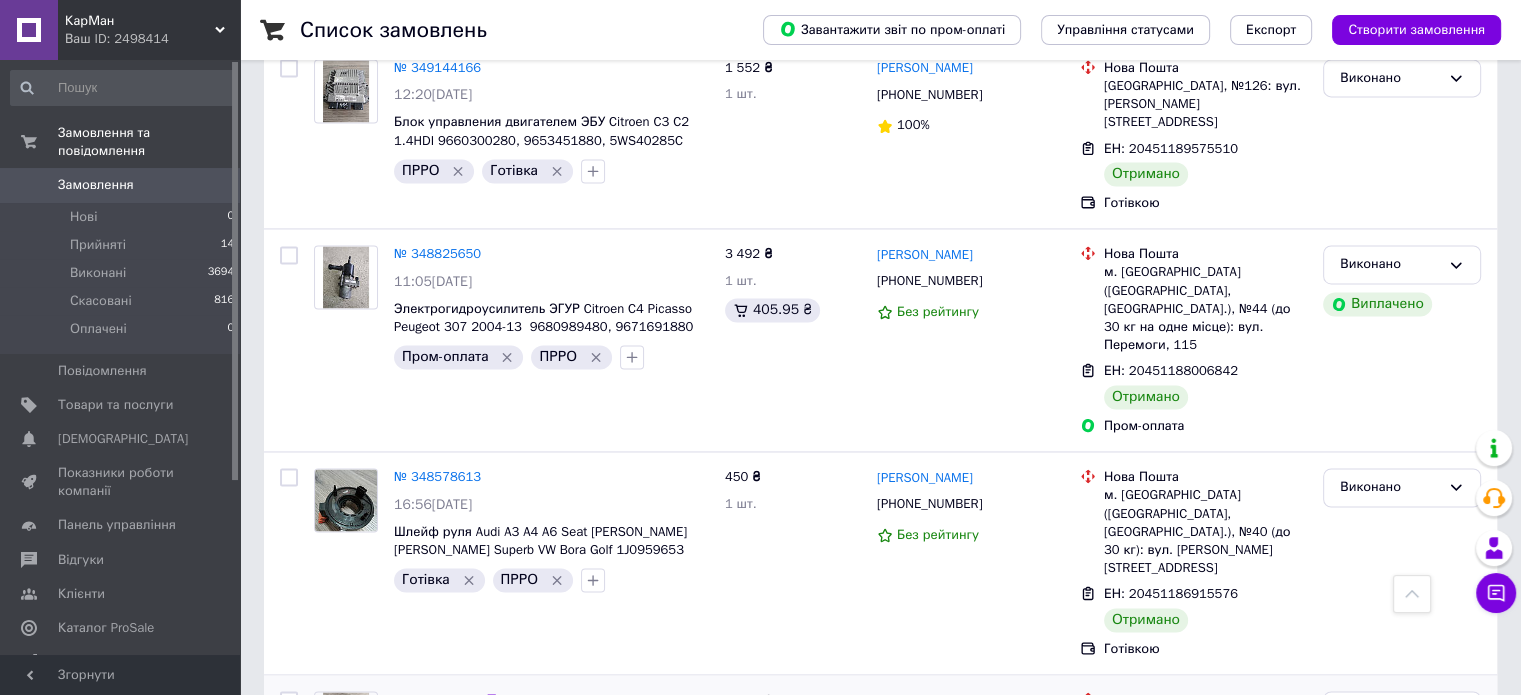 drag, startPoint x: 703, startPoint y: 547, endPoint x: 624, endPoint y: 546, distance: 79.00633 